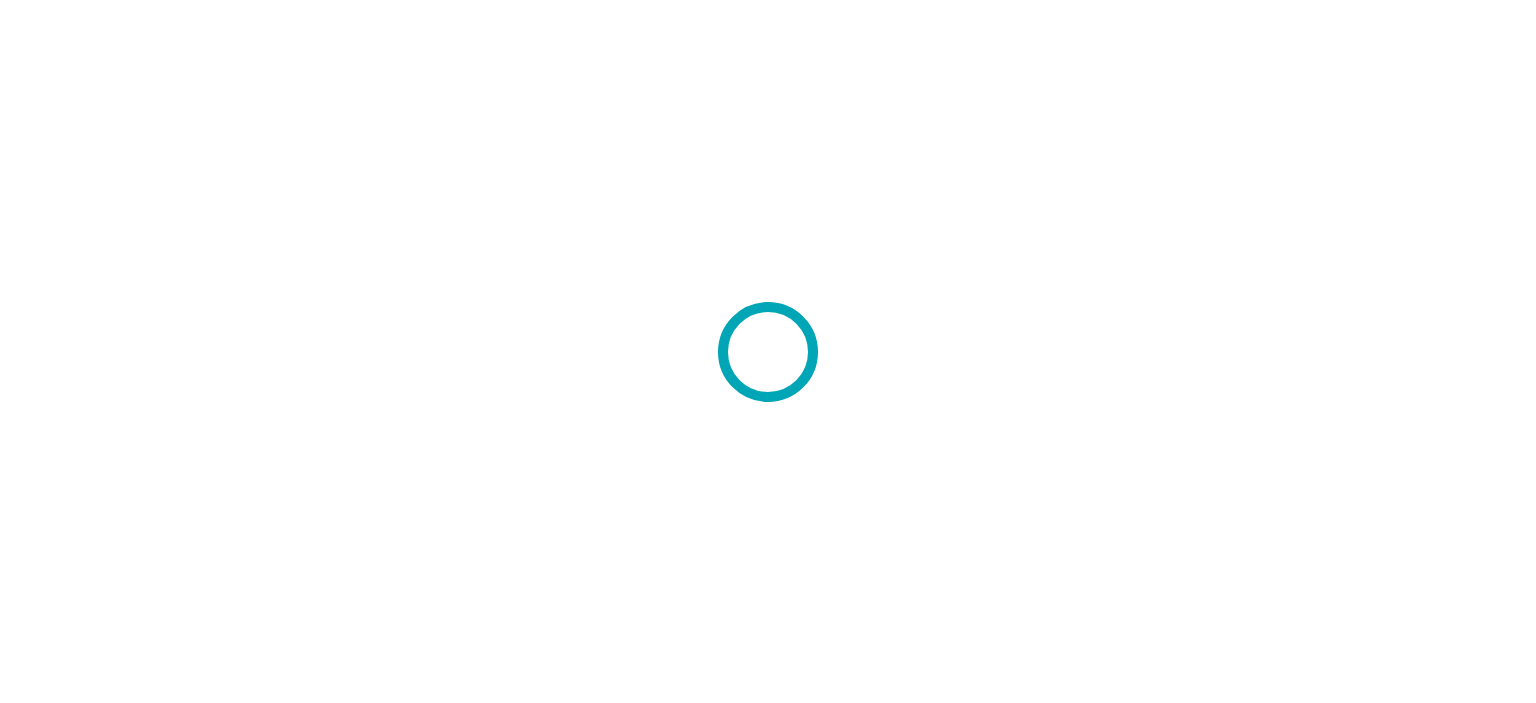 scroll, scrollTop: 0, scrollLeft: 0, axis: both 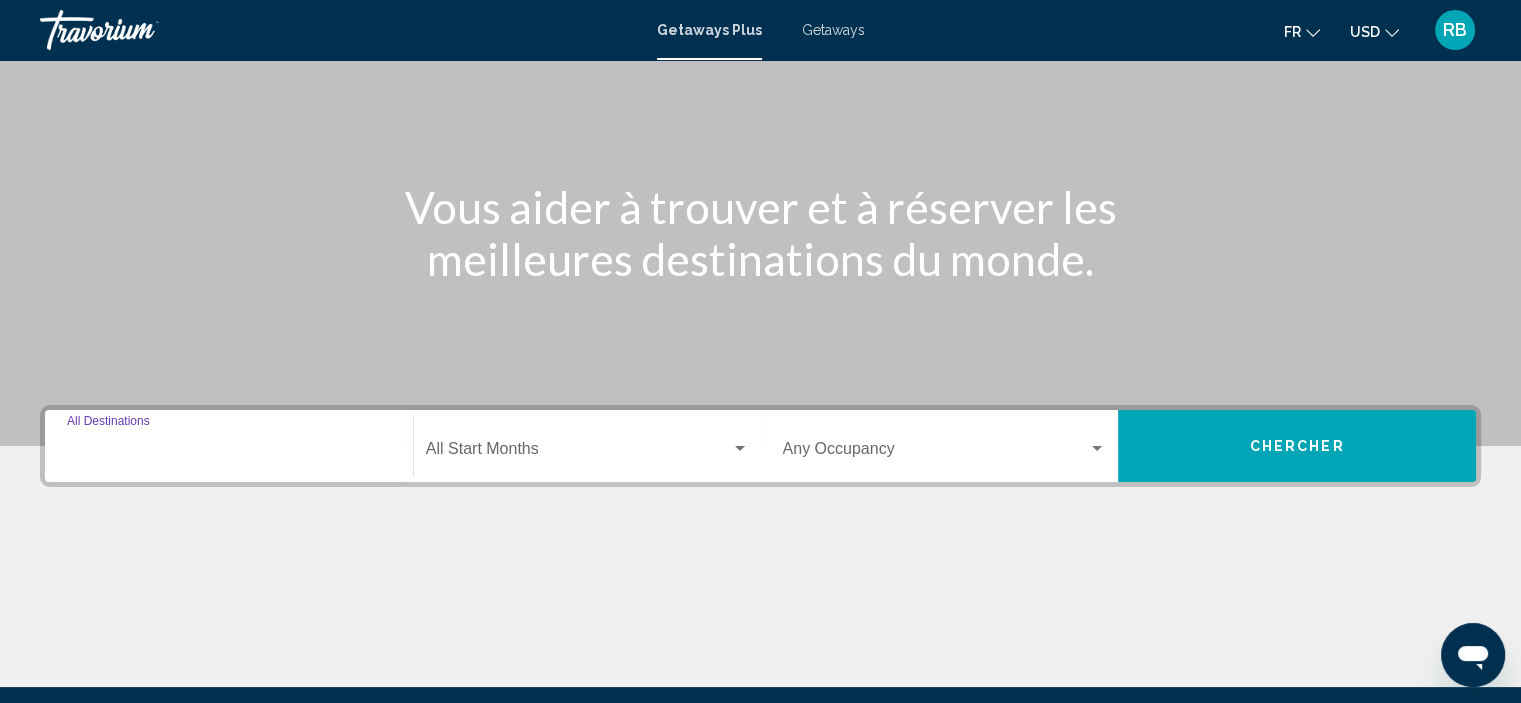 click on "Destination All Destinations" at bounding box center [229, 453] 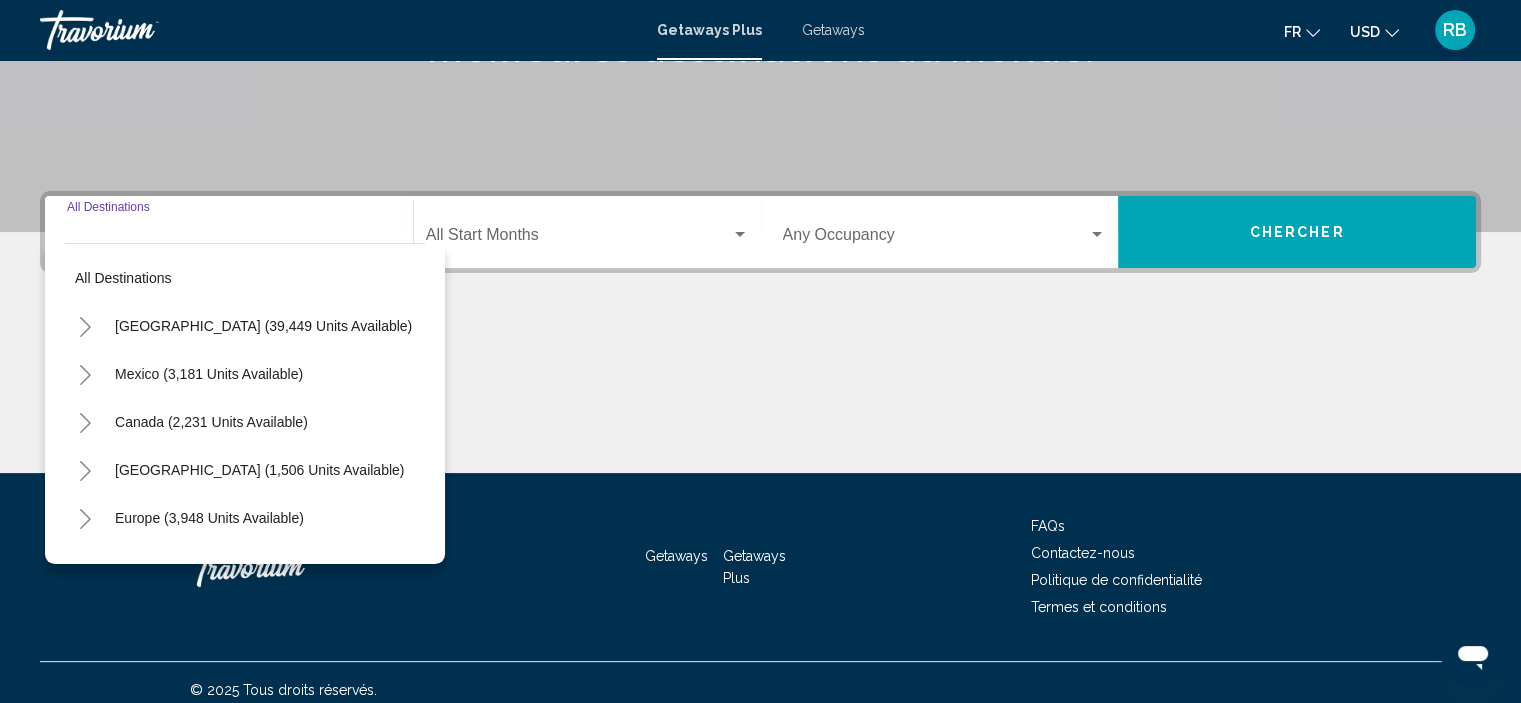 scroll, scrollTop: 382, scrollLeft: 0, axis: vertical 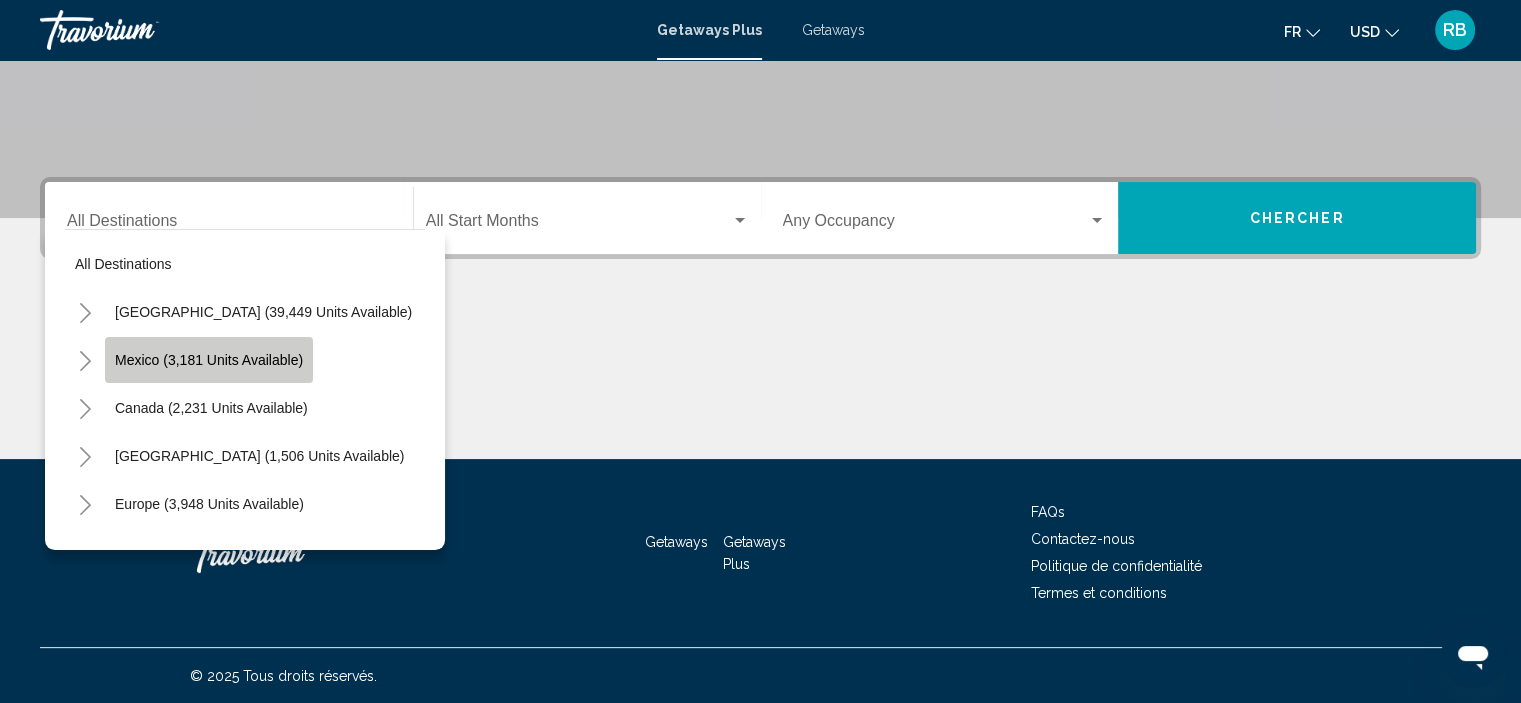 click on "Mexico (3,181 units available)" 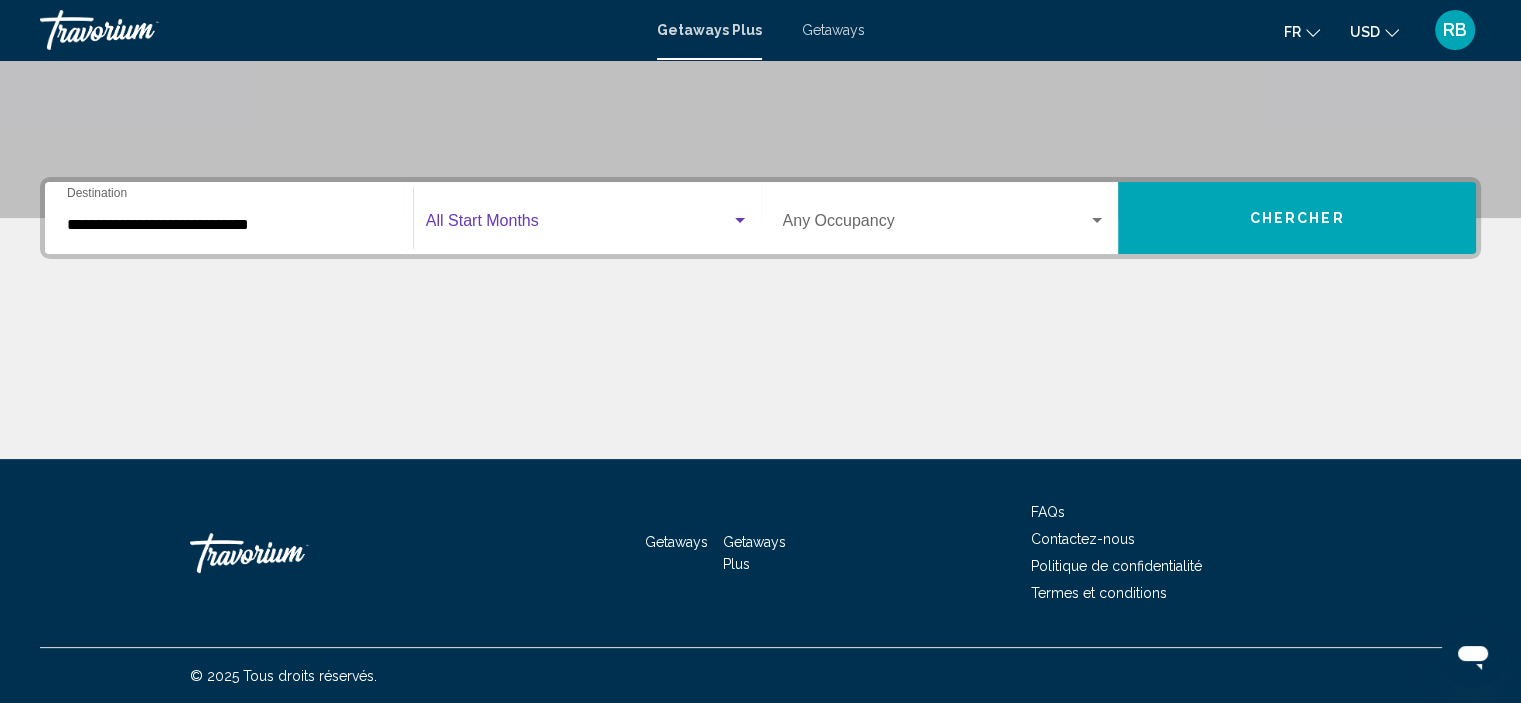 click at bounding box center (578, 225) 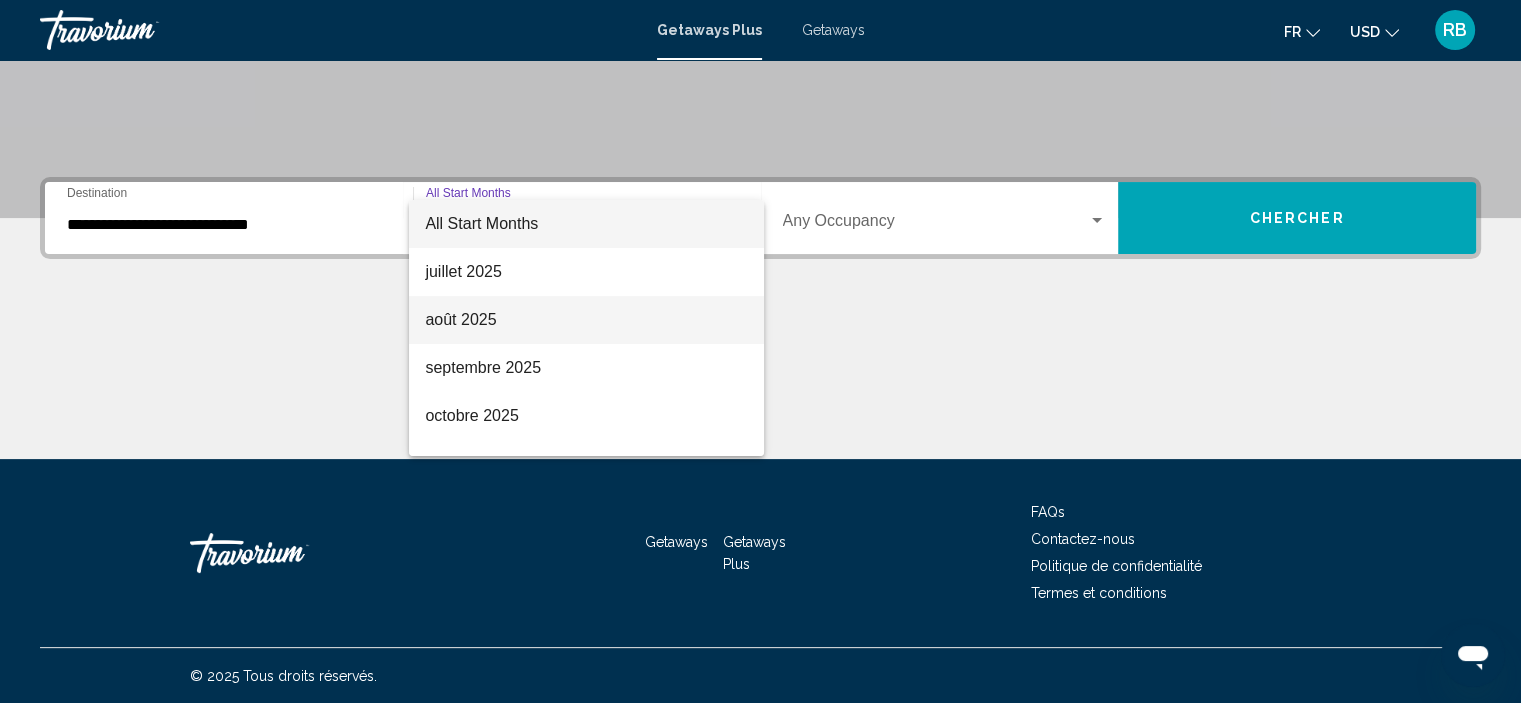 click on "août 2025" at bounding box center (586, 320) 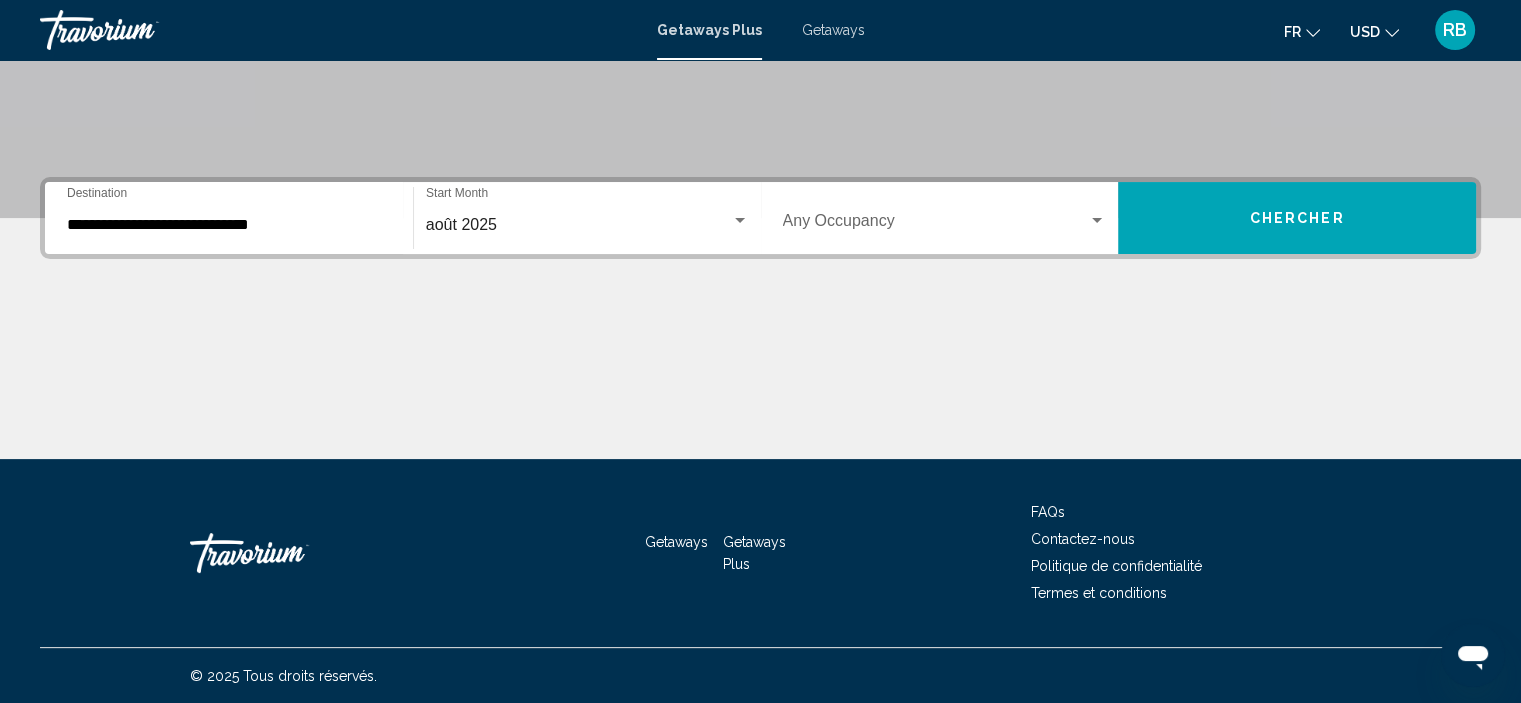 click on "Occupancy Any Occupancy" at bounding box center [945, 218] 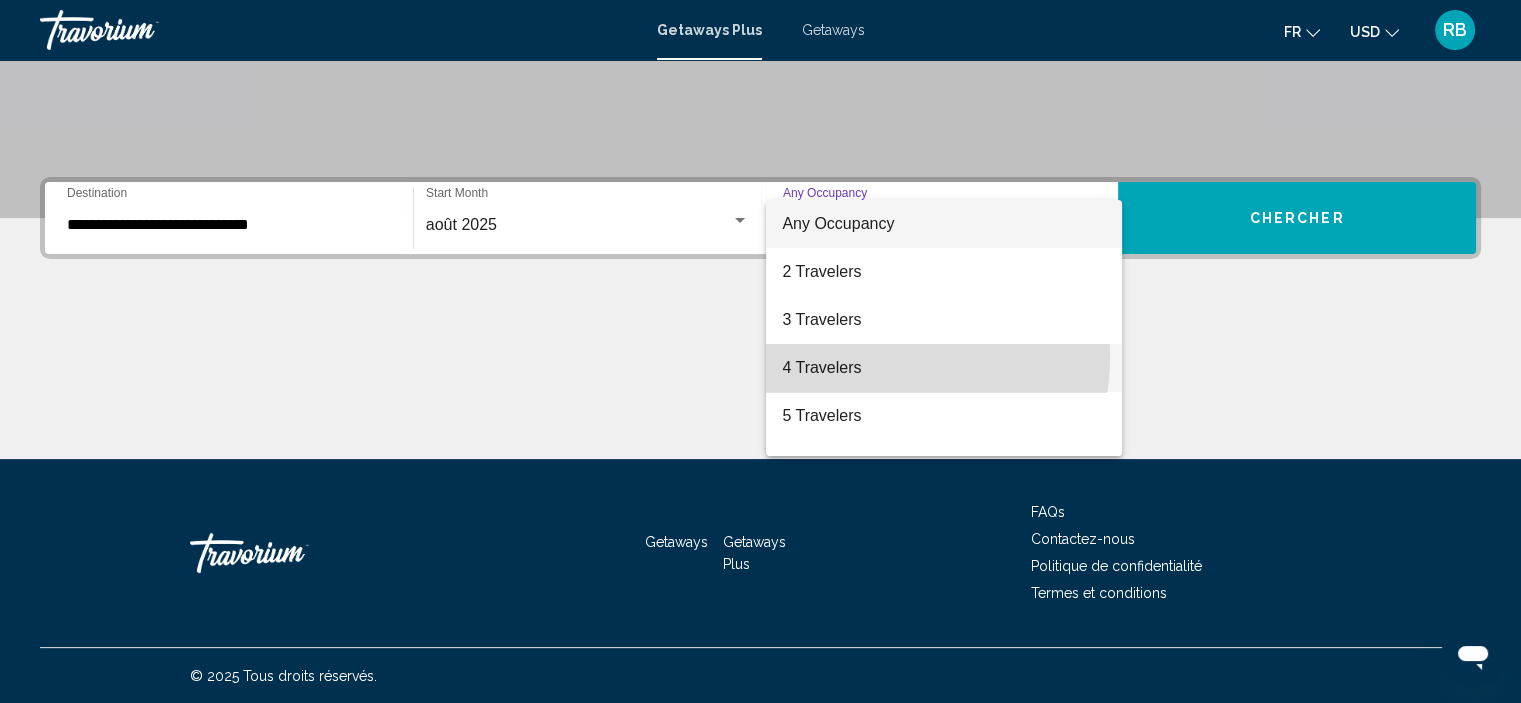 click on "4 Travelers" at bounding box center [944, 368] 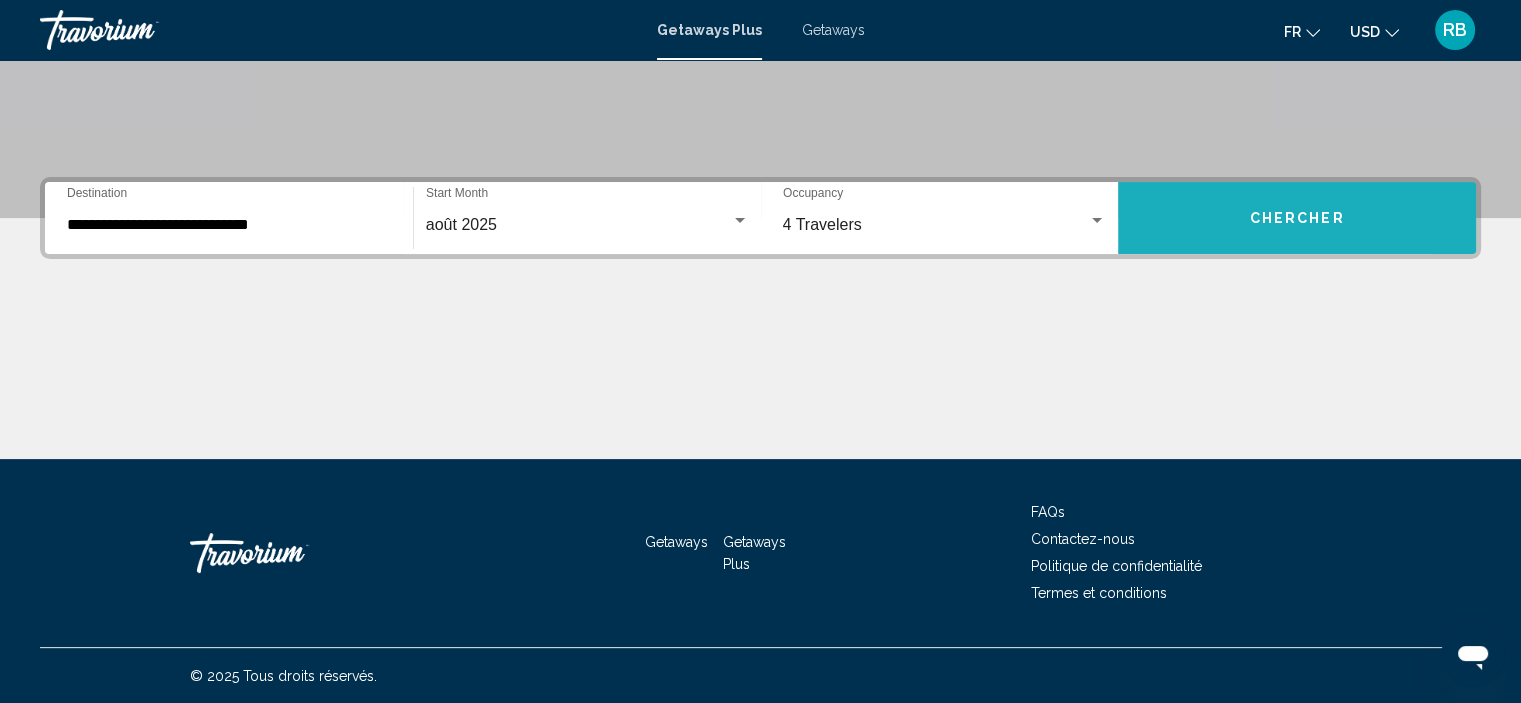 click on "Chercher" at bounding box center [1297, 218] 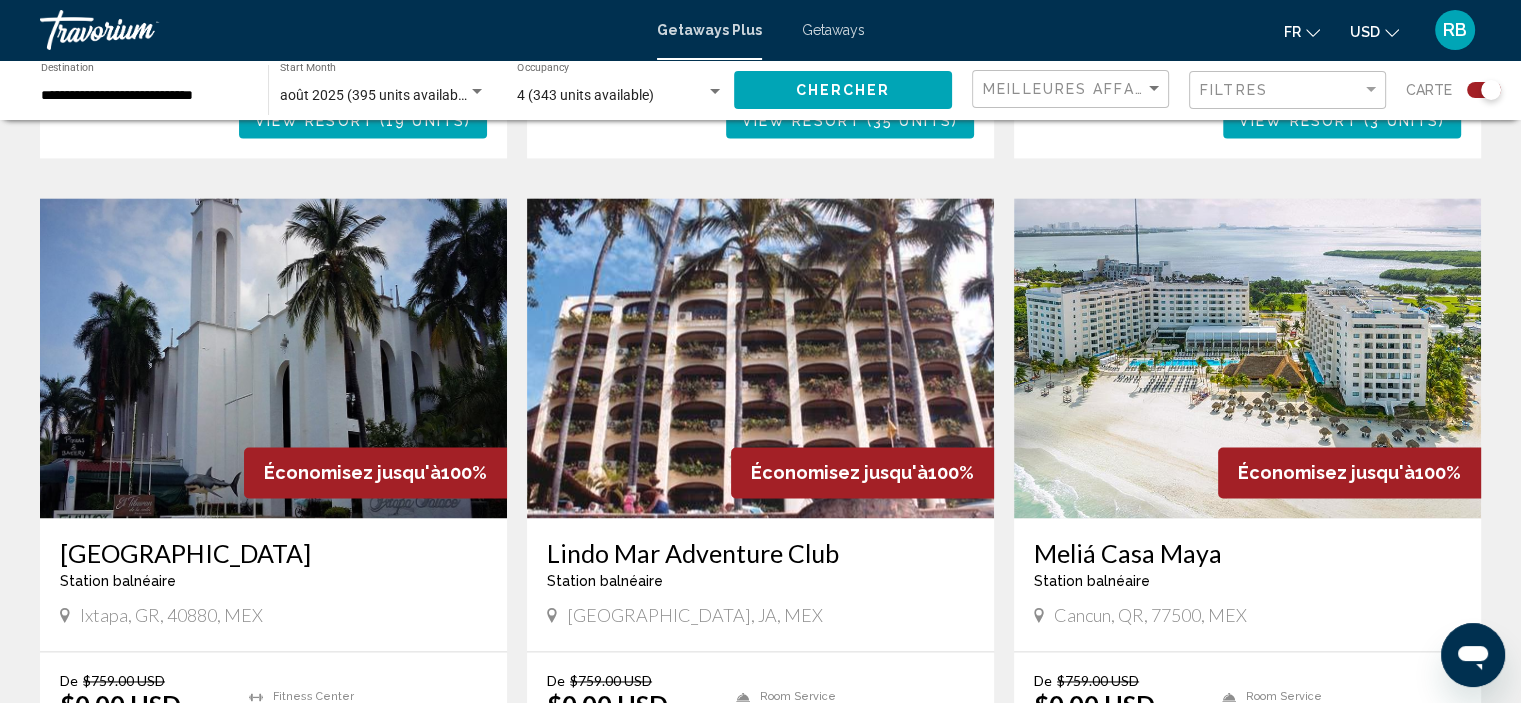 scroll, scrollTop: 2780, scrollLeft: 0, axis: vertical 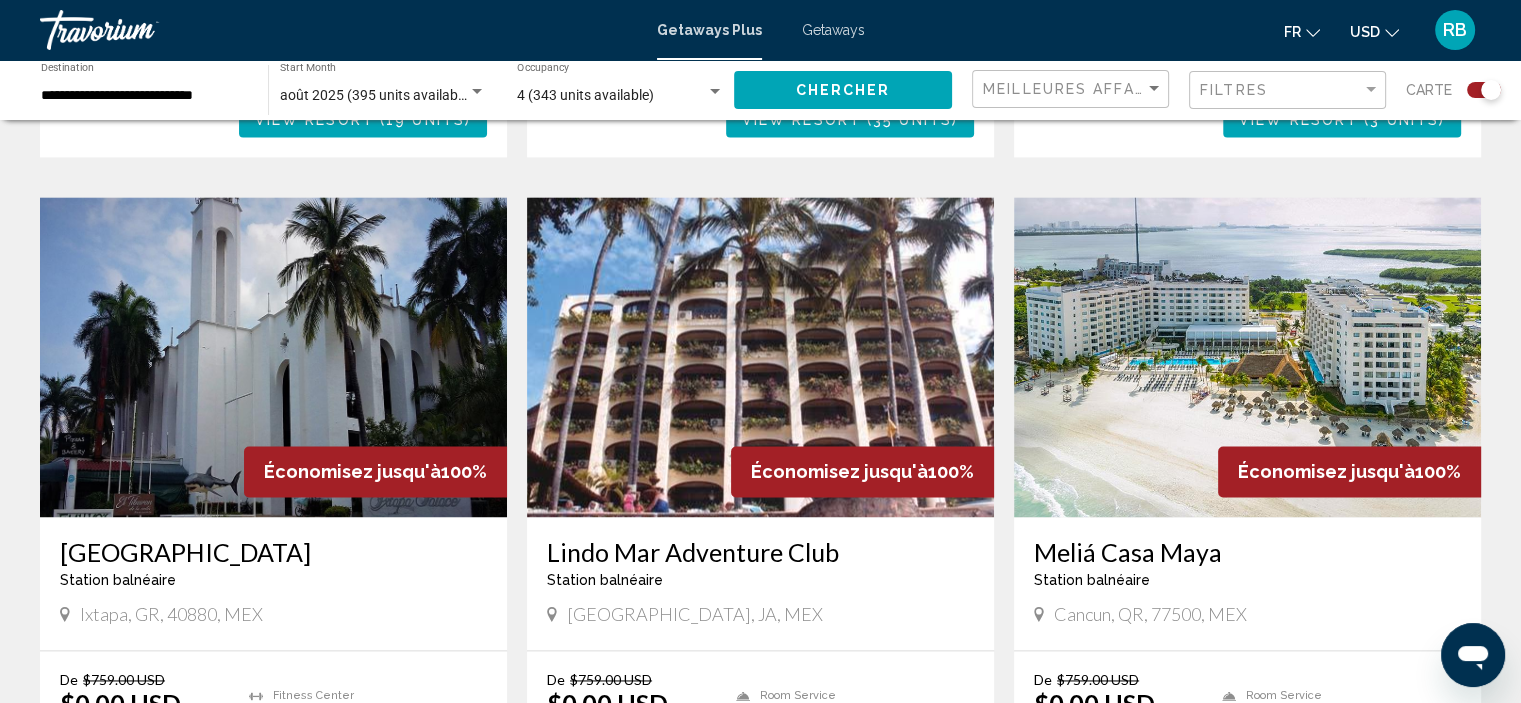 click on "Meliá Casa Maya" at bounding box center [1247, 552] 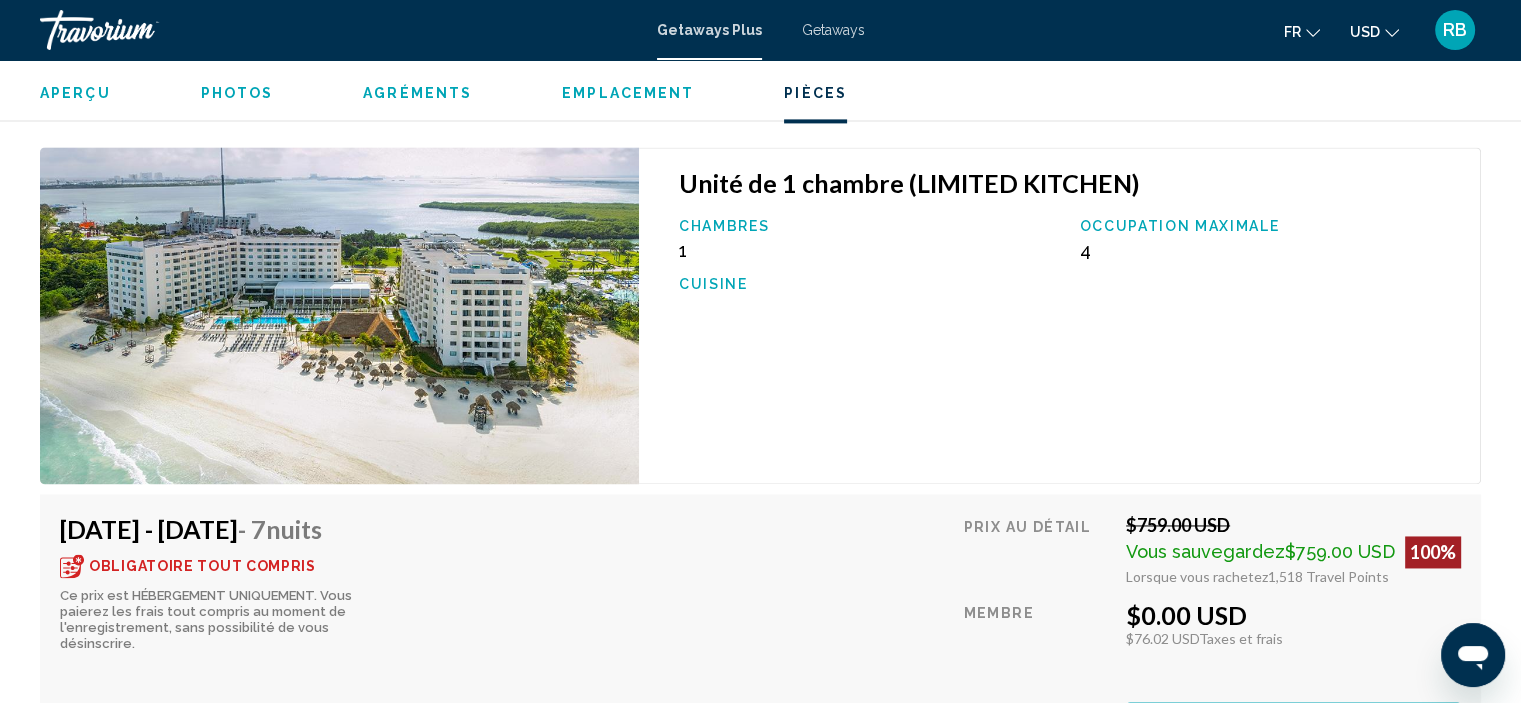 scroll, scrollTop: 2932, scrollLeft: 0, axis: vertical 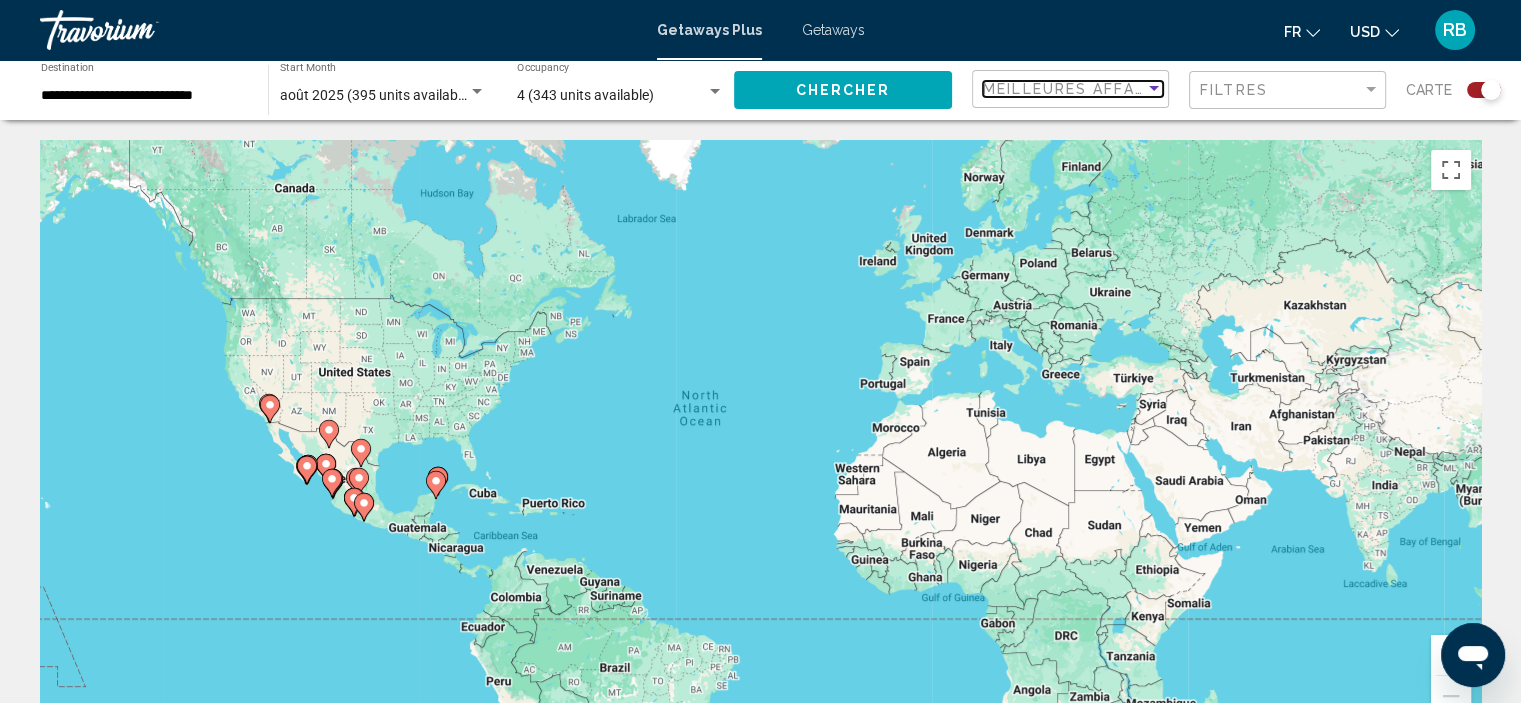 click on "Meilleures affaires" at bounding box center [1077, 89] 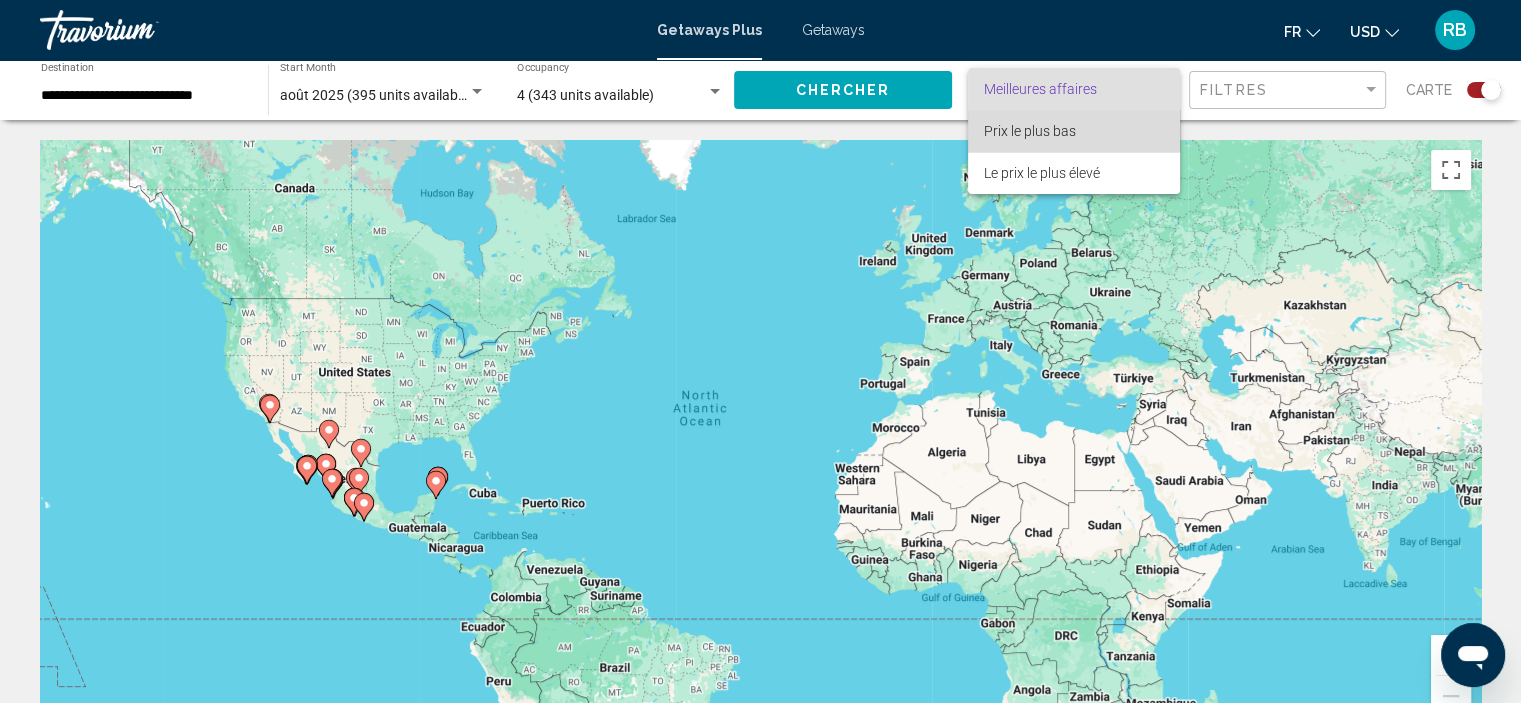 click on "Prix ​​le plus bas" at bounding box center [1074, 131] 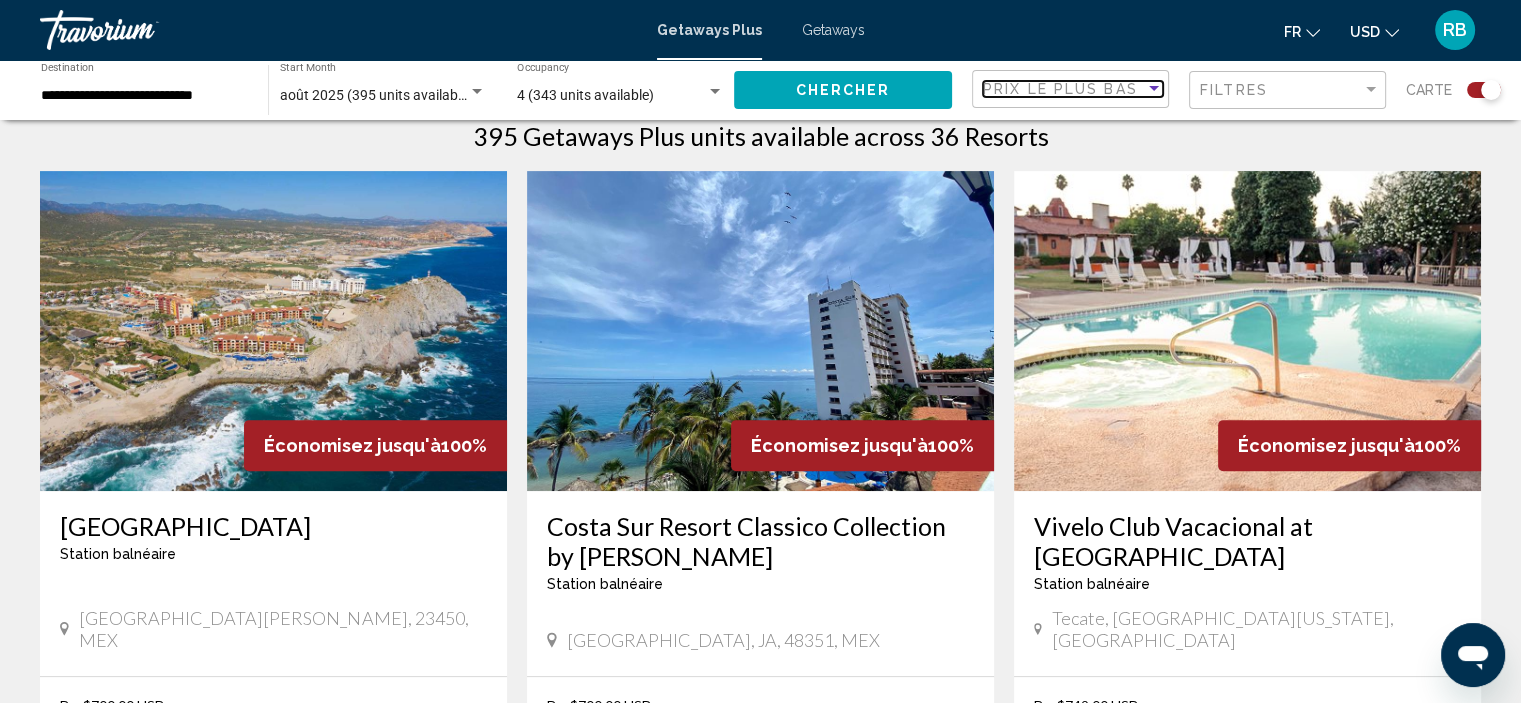scroll, scrollTop: 666, scrollLeft: 0, axis: vertical 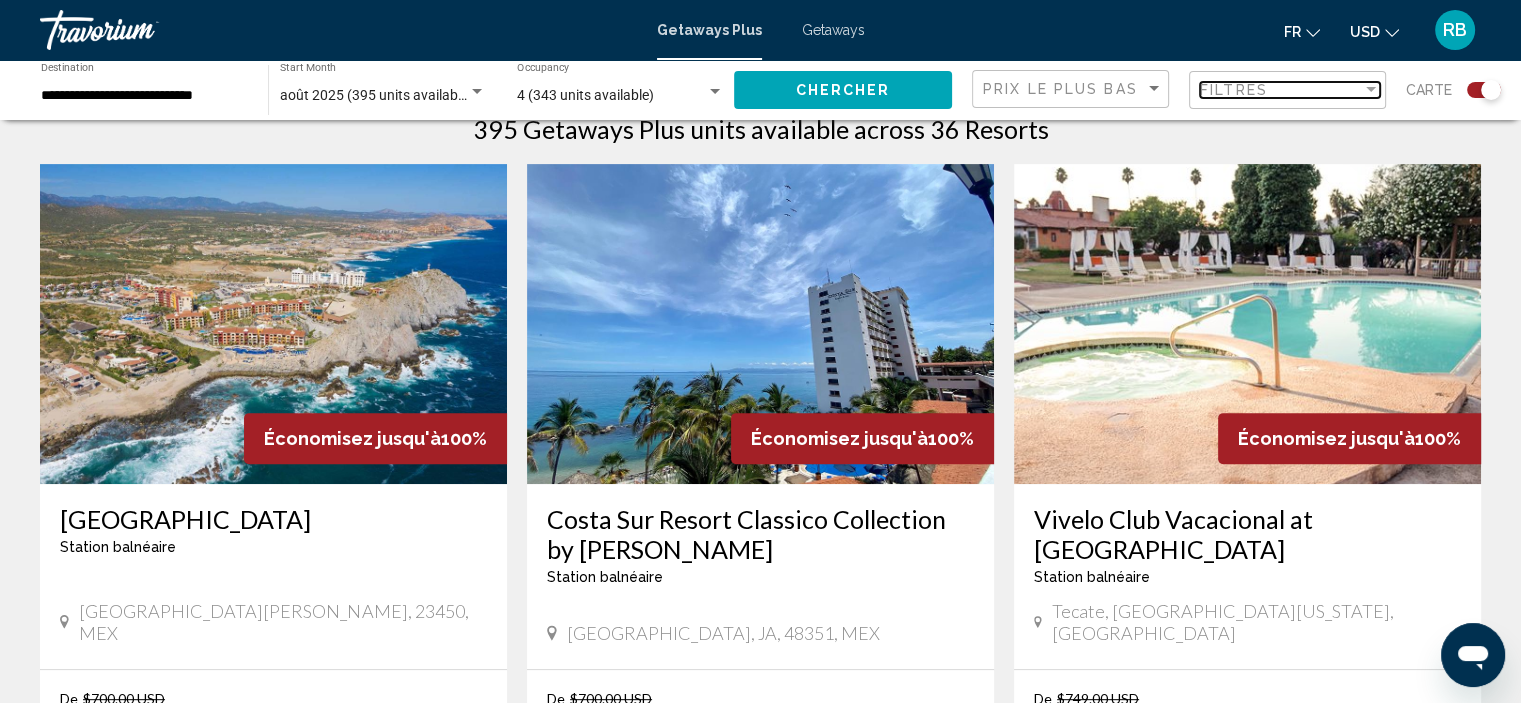 click on "Filtres" at bounding box center (1281, 90) 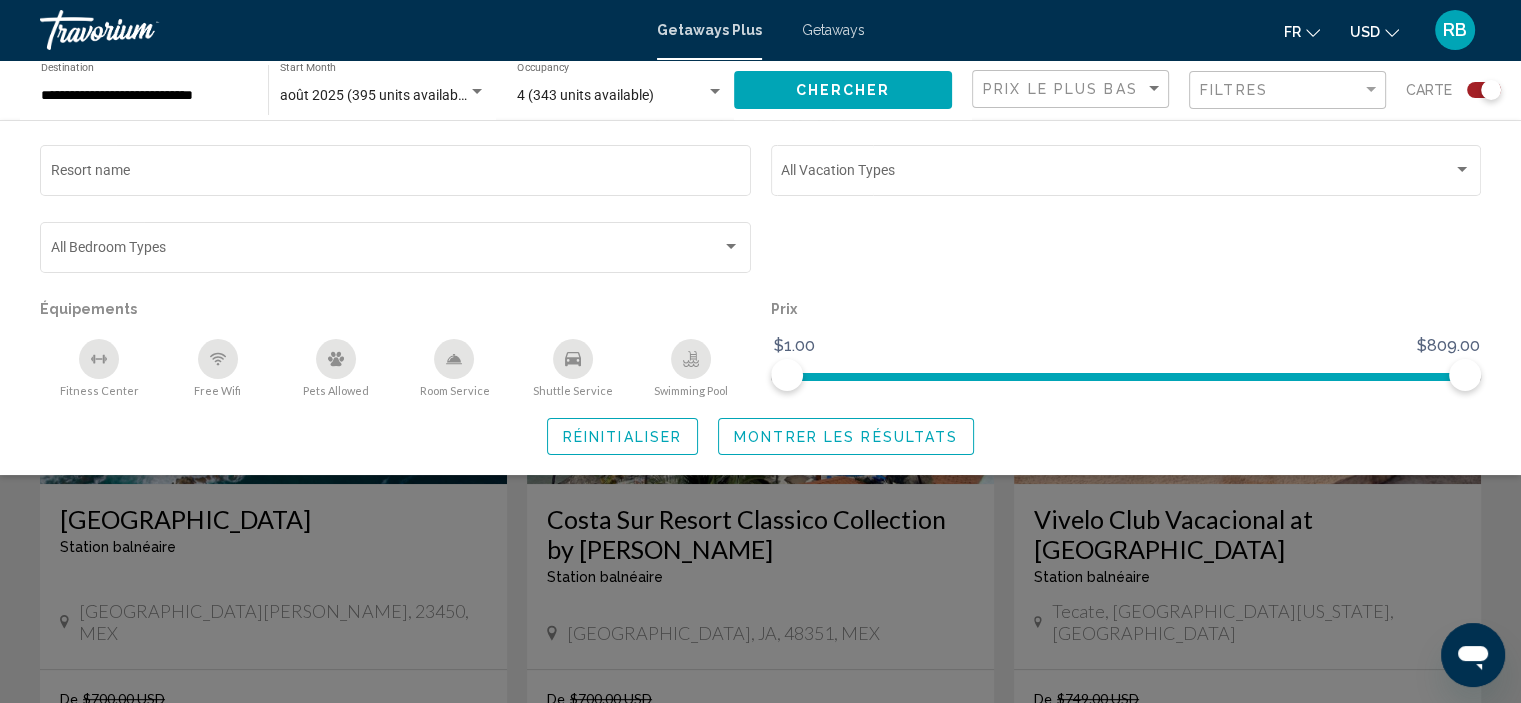 click 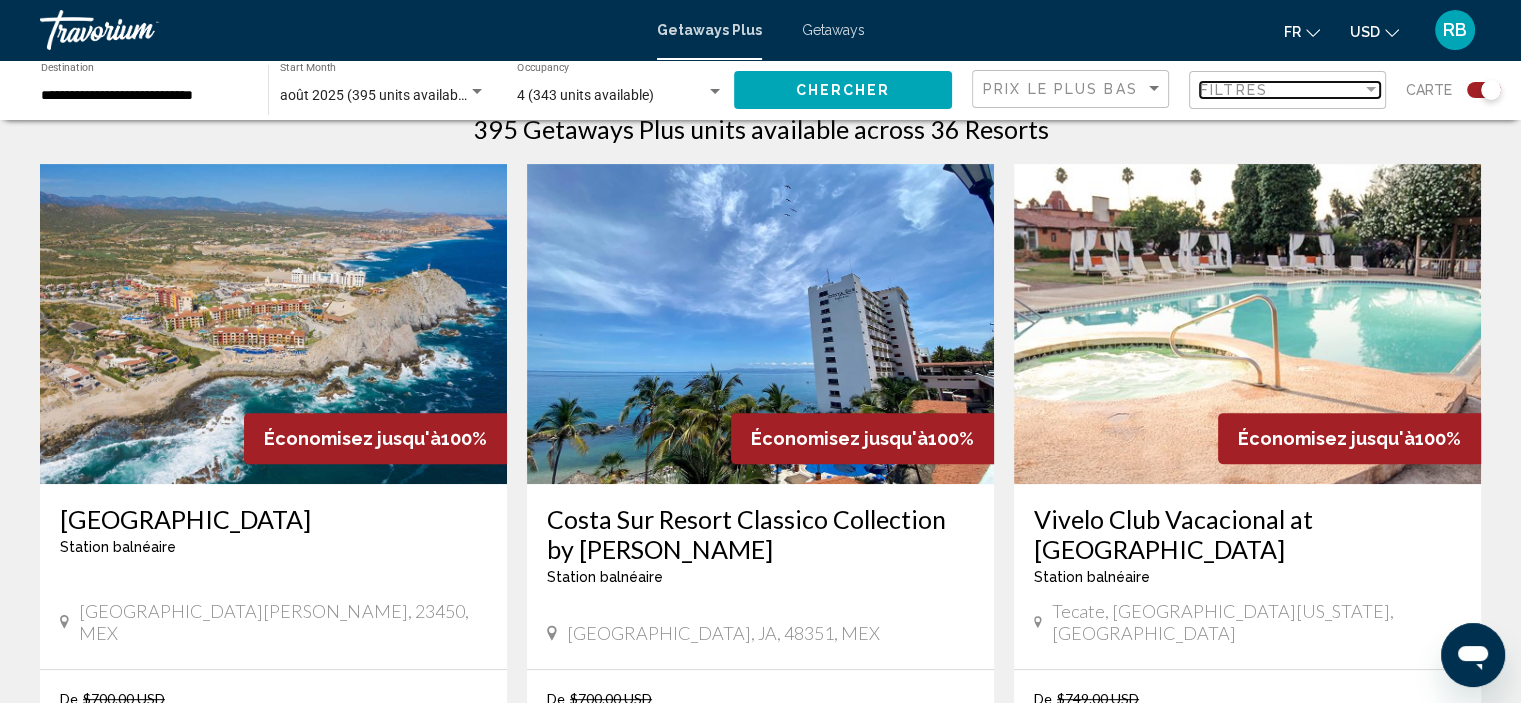 click on "Filtres" at bounding box center [1234, 90] 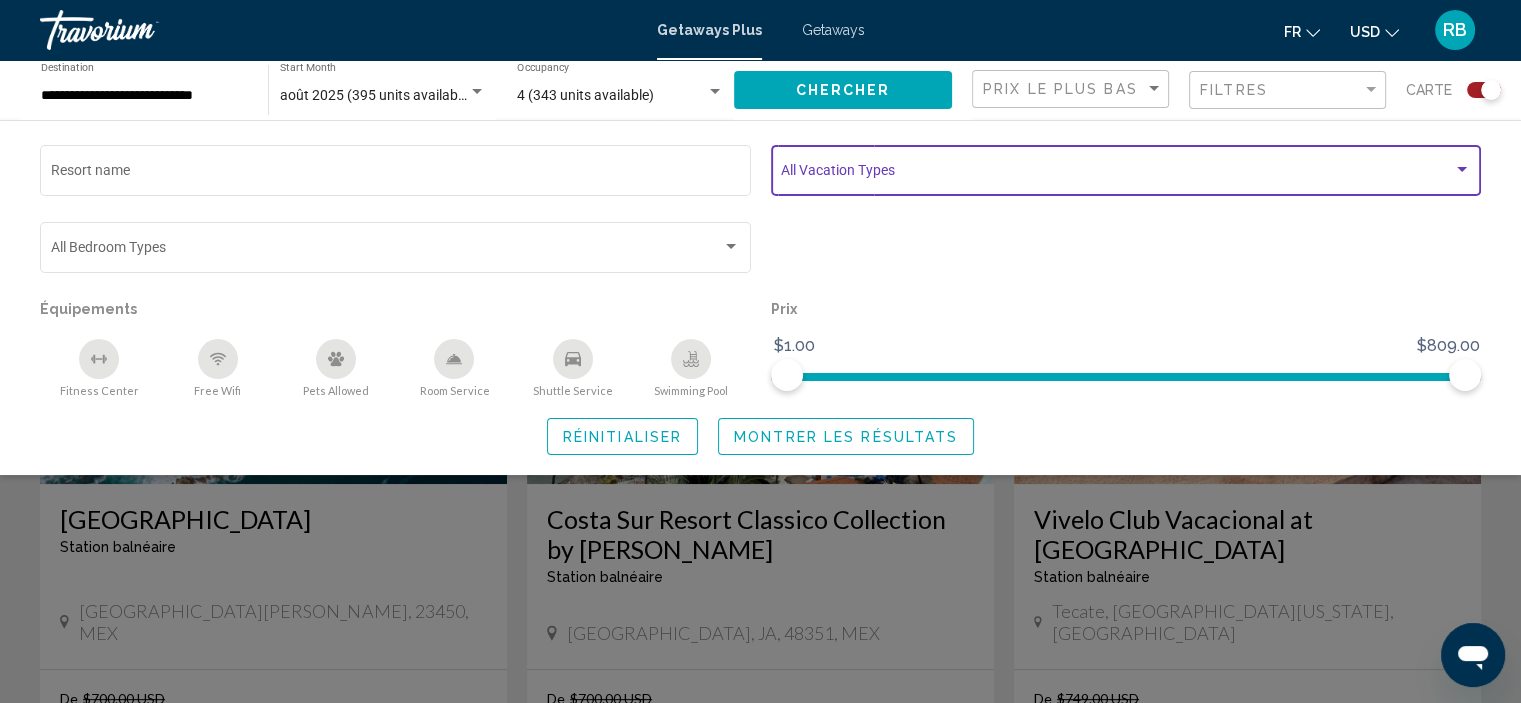 click at bounding box center (1117, 174) 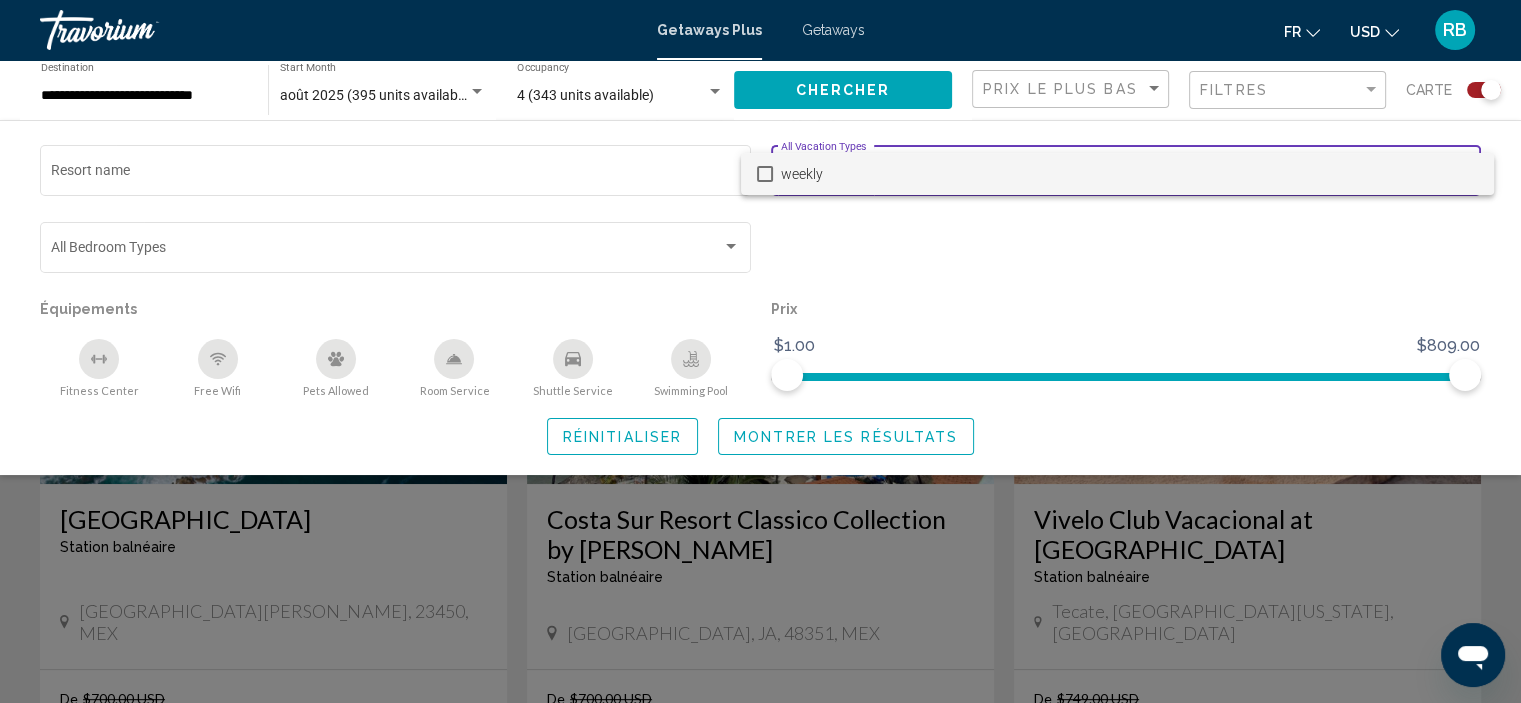 click at bounding box center [760, 351] 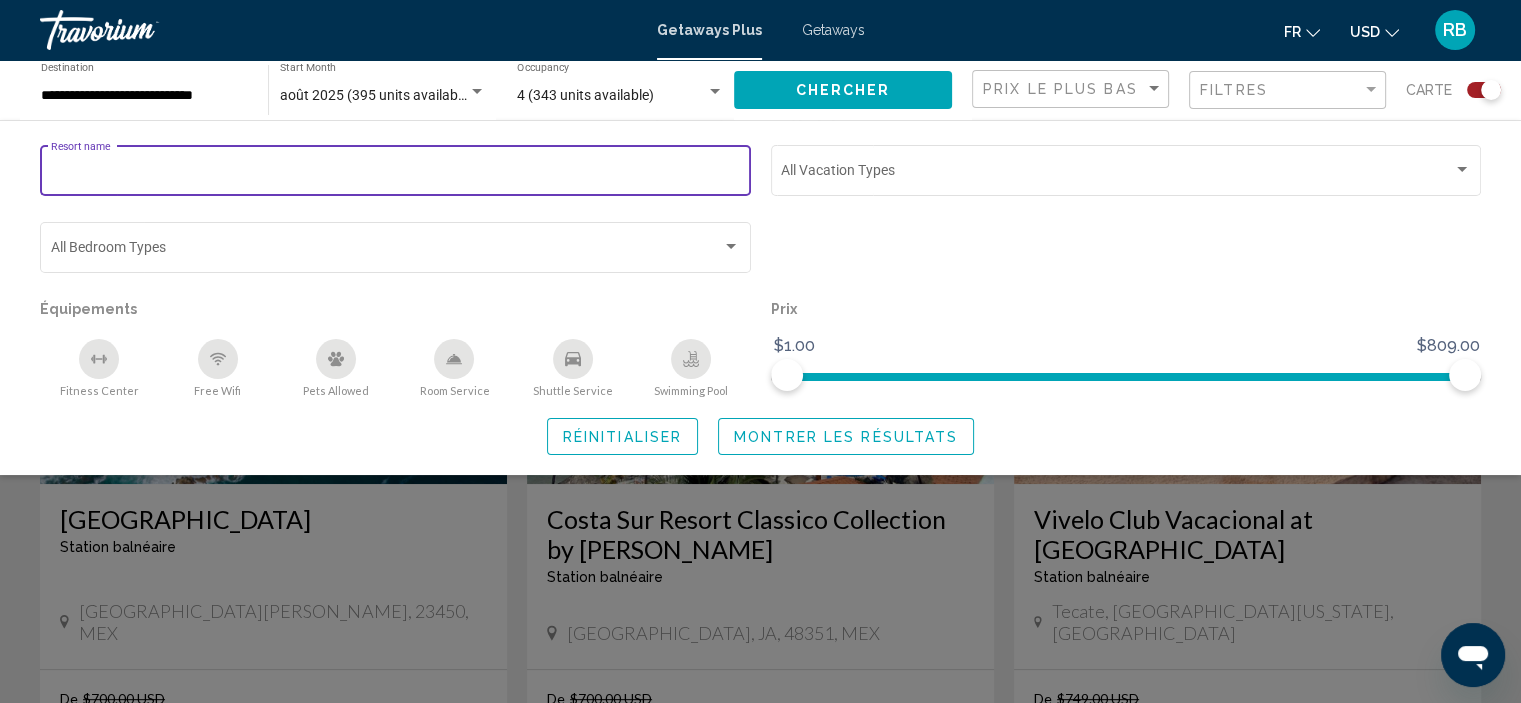 click on "Resort name" at bounding box center [396, 174] 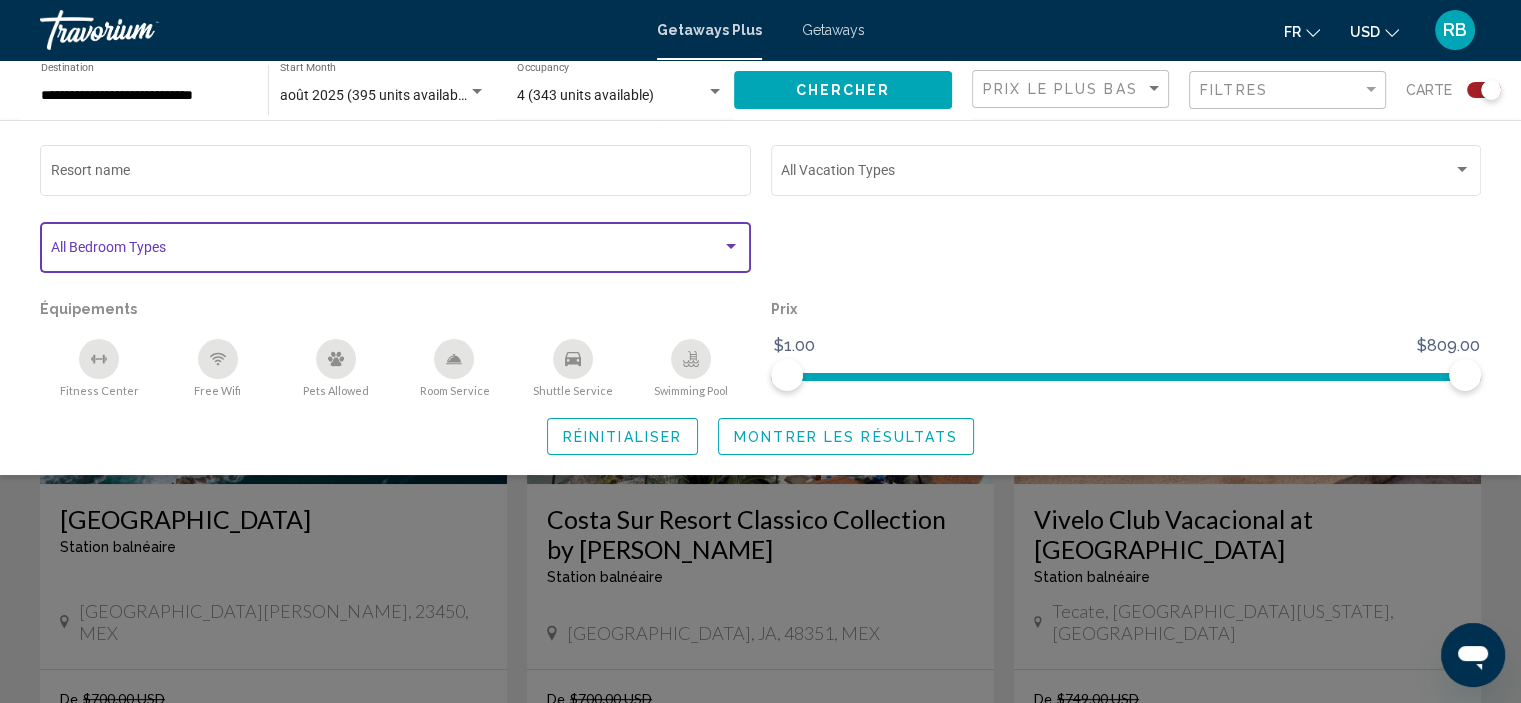 click at bounding box center (387, 251) 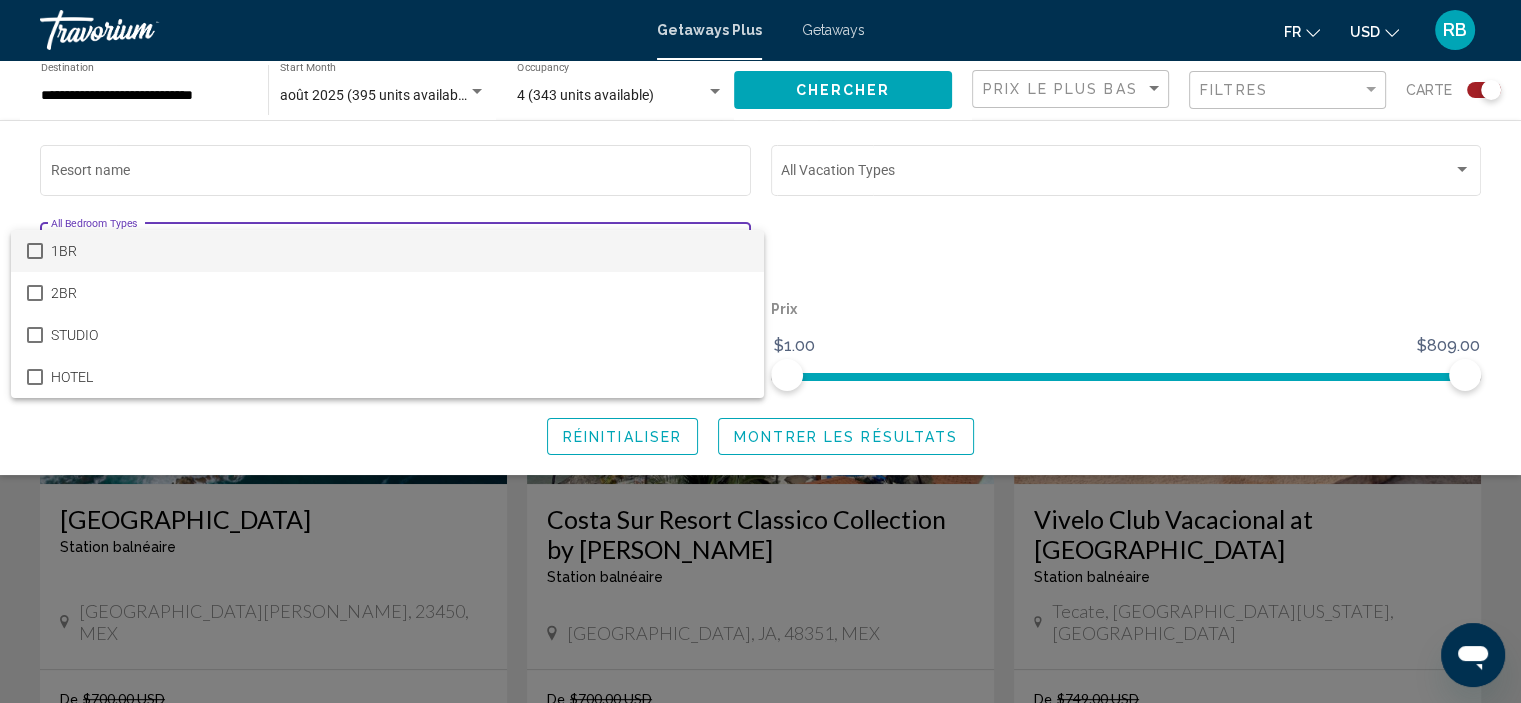 click at bounding box center (760, 351) 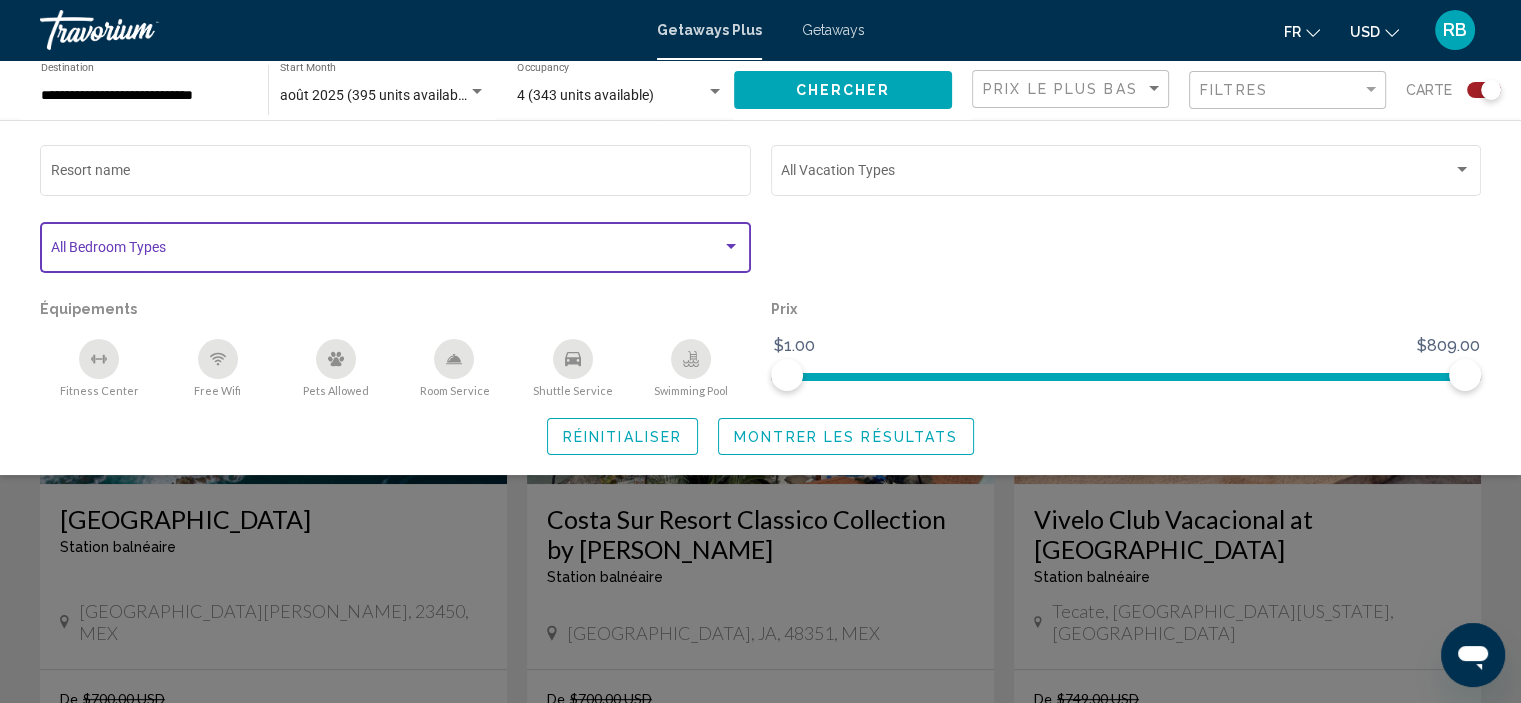 click at bounding box center (387, 251) 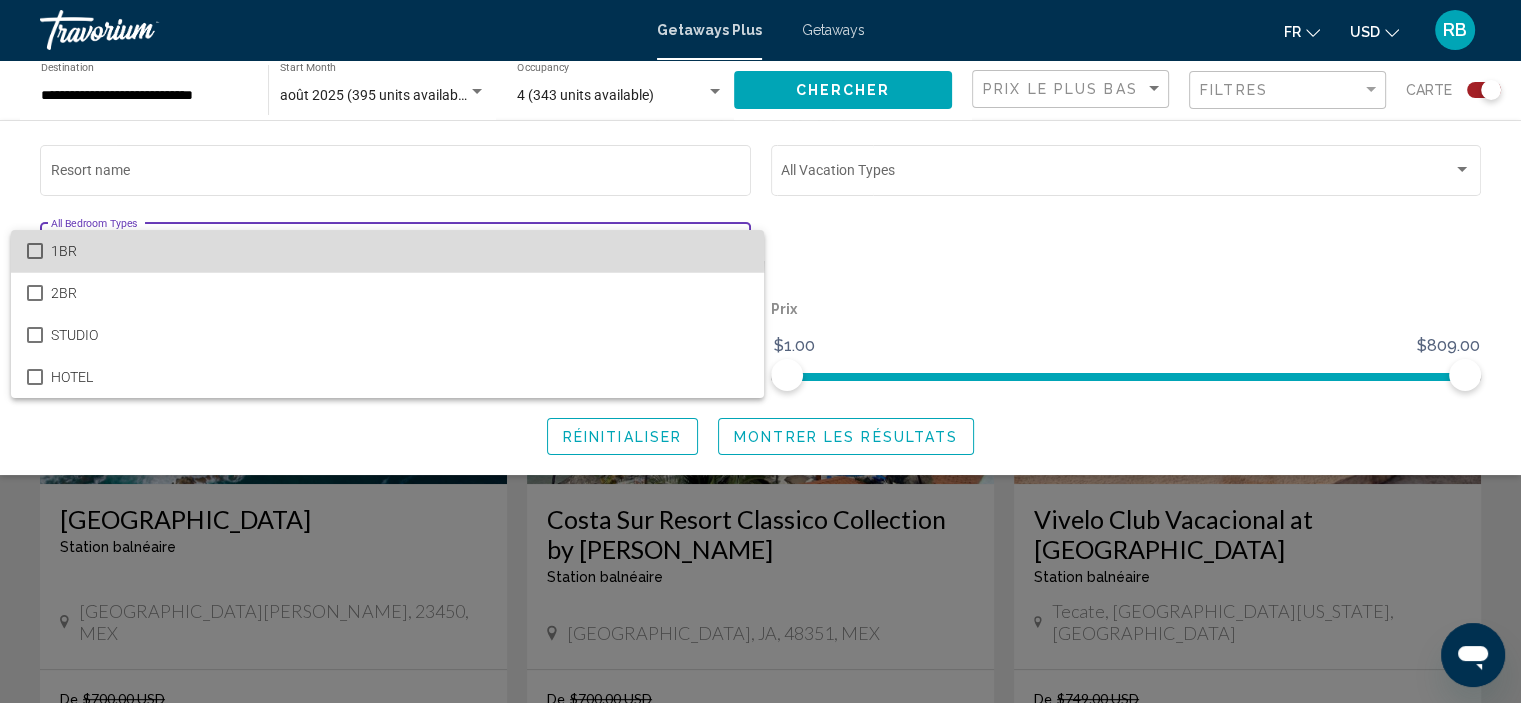 click on "1BR" at bounding box center [387, 251] 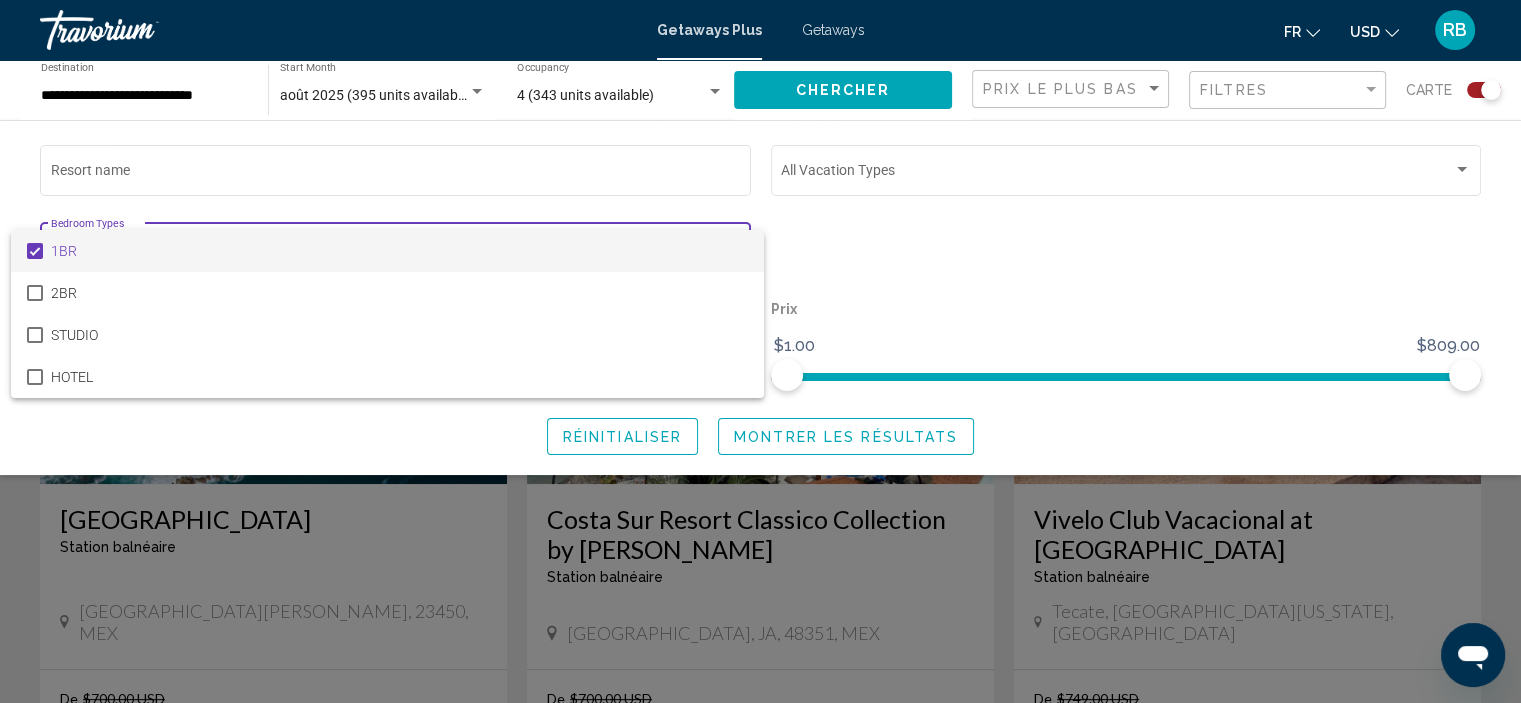 click at bounding box center [760, 351] 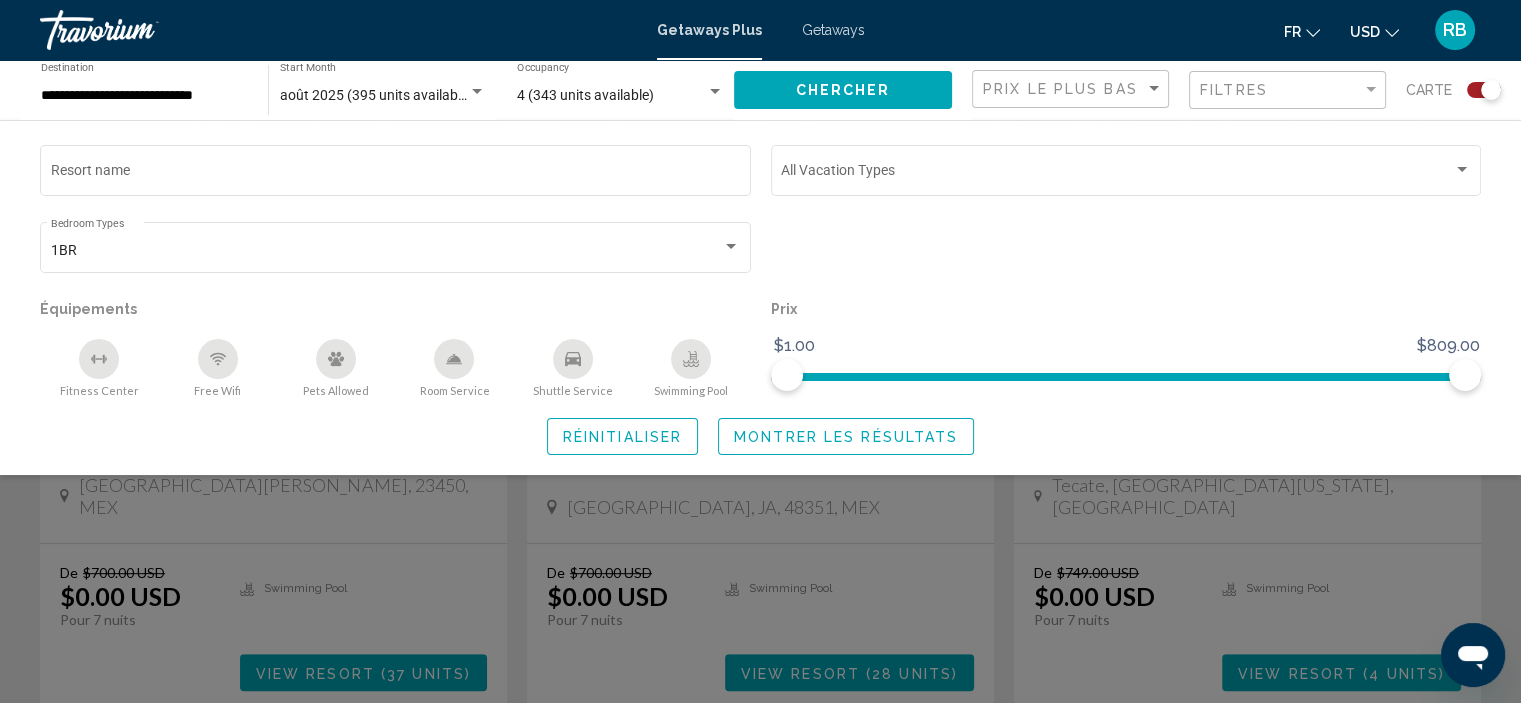 scroll, scrollTop: 784, scrollLeft: 0, axis: vertical 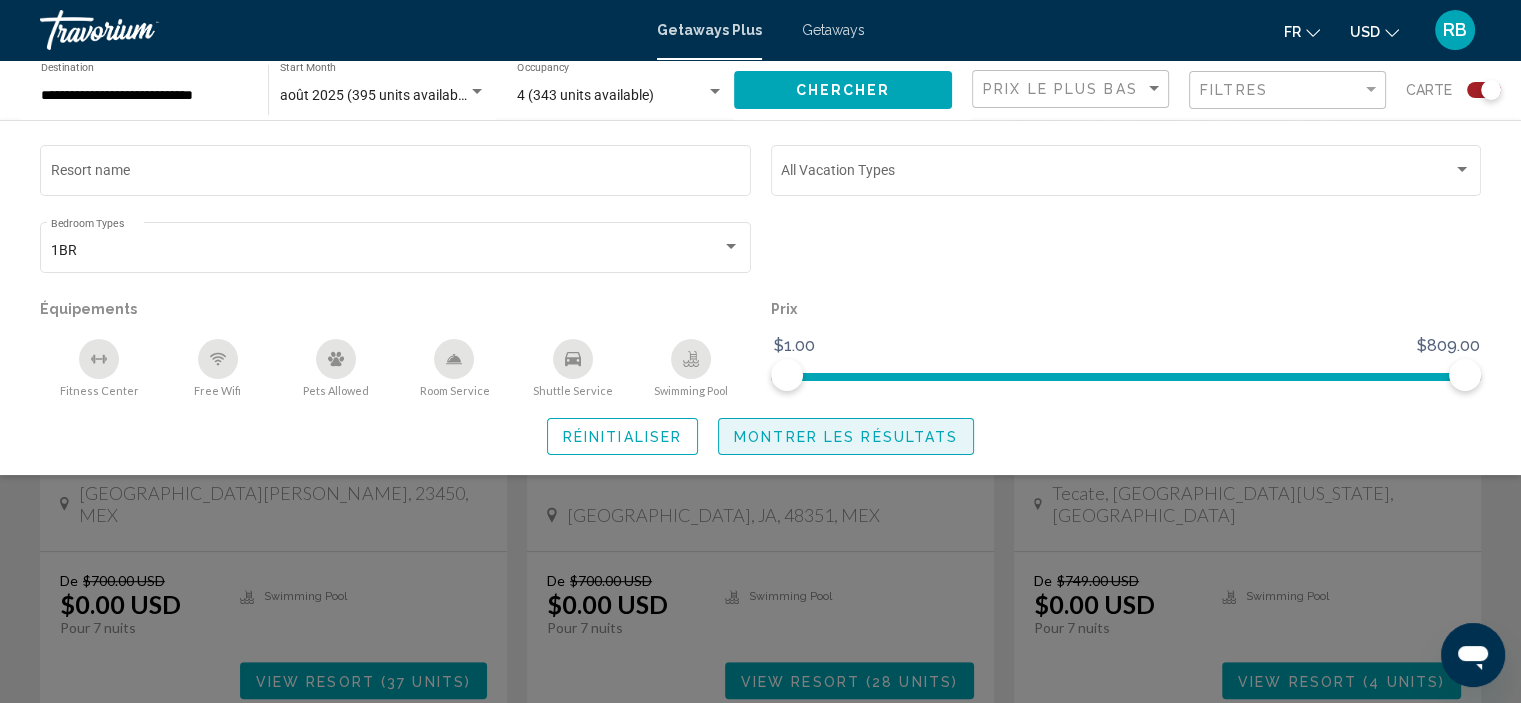 click on "Montrer les résultats" 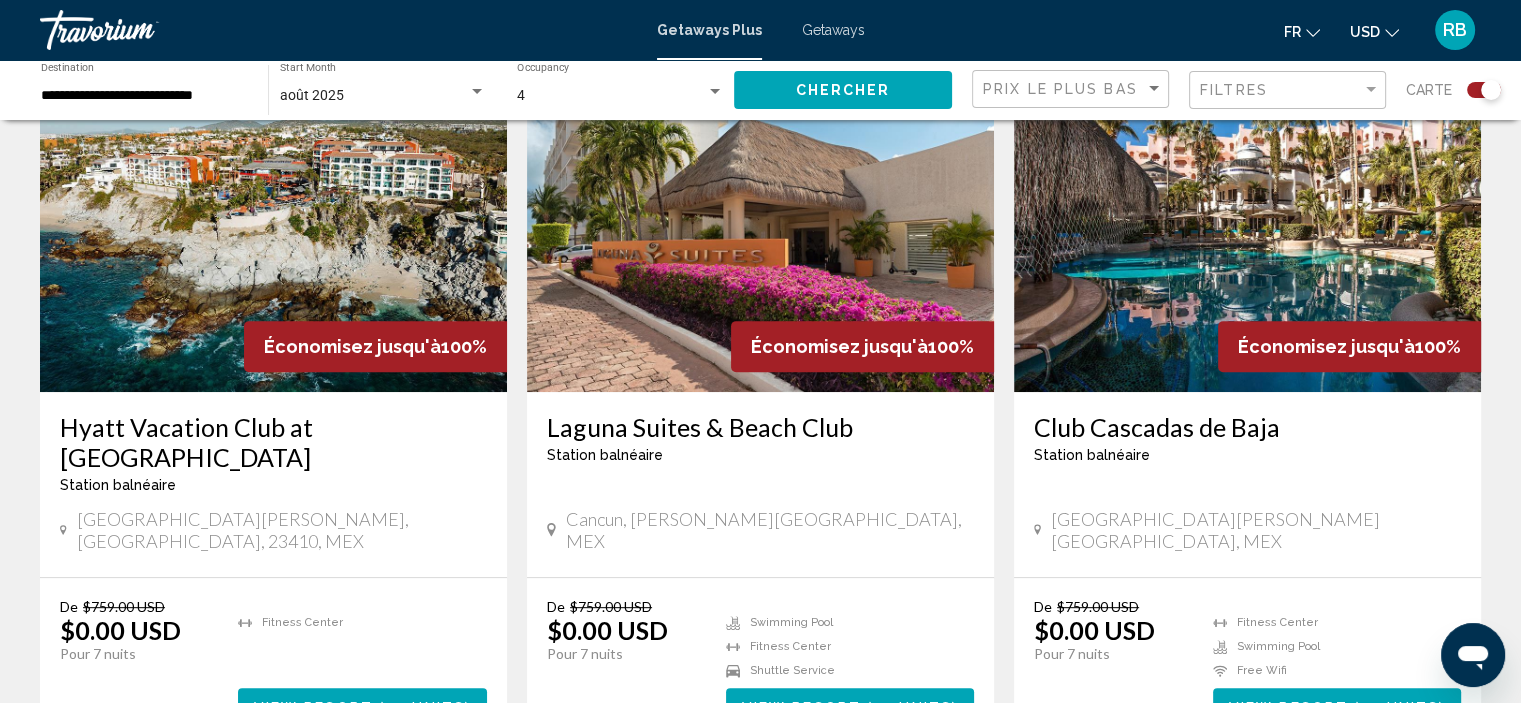 scroll, scrollTop: 761, scrollLeft: 0, axis: vertical 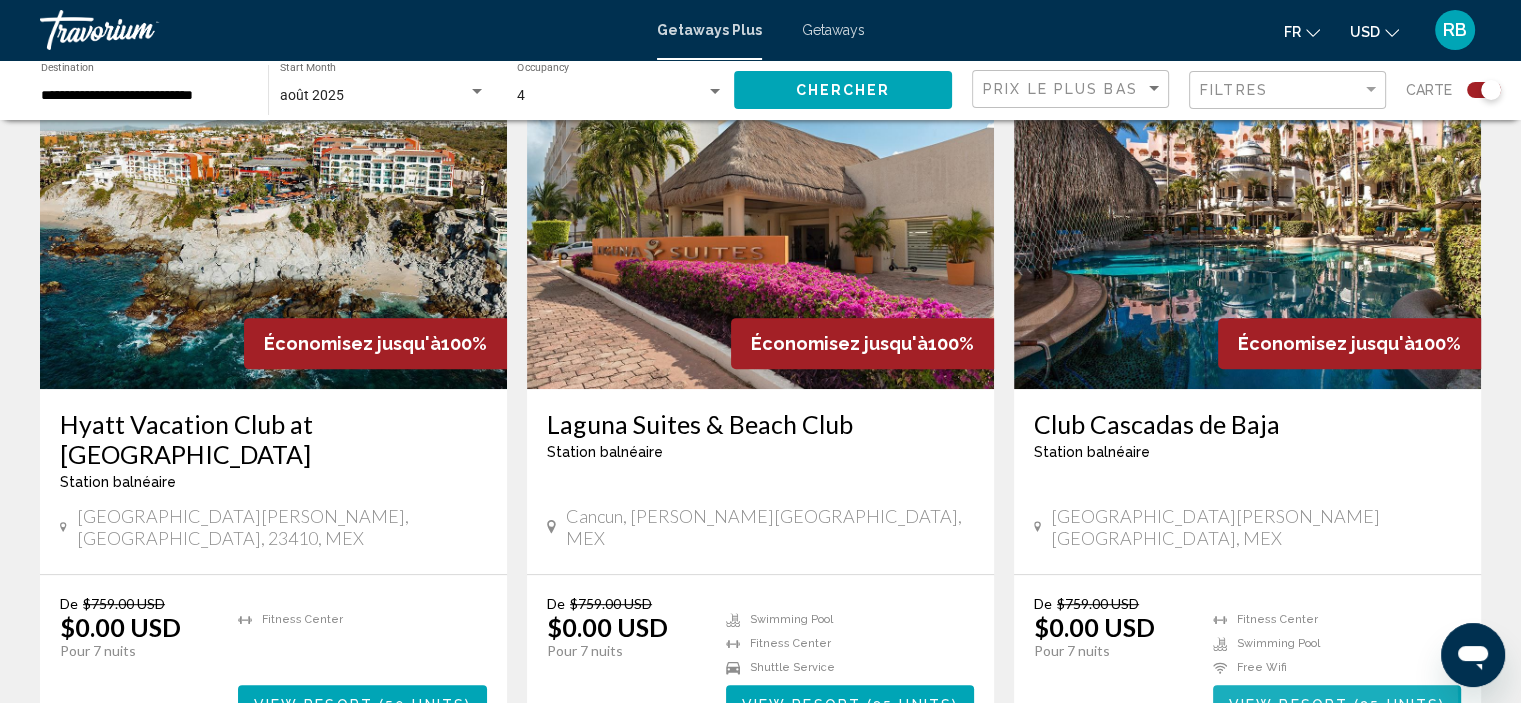 click on "View Resort" at bounding box center (1288, 704) 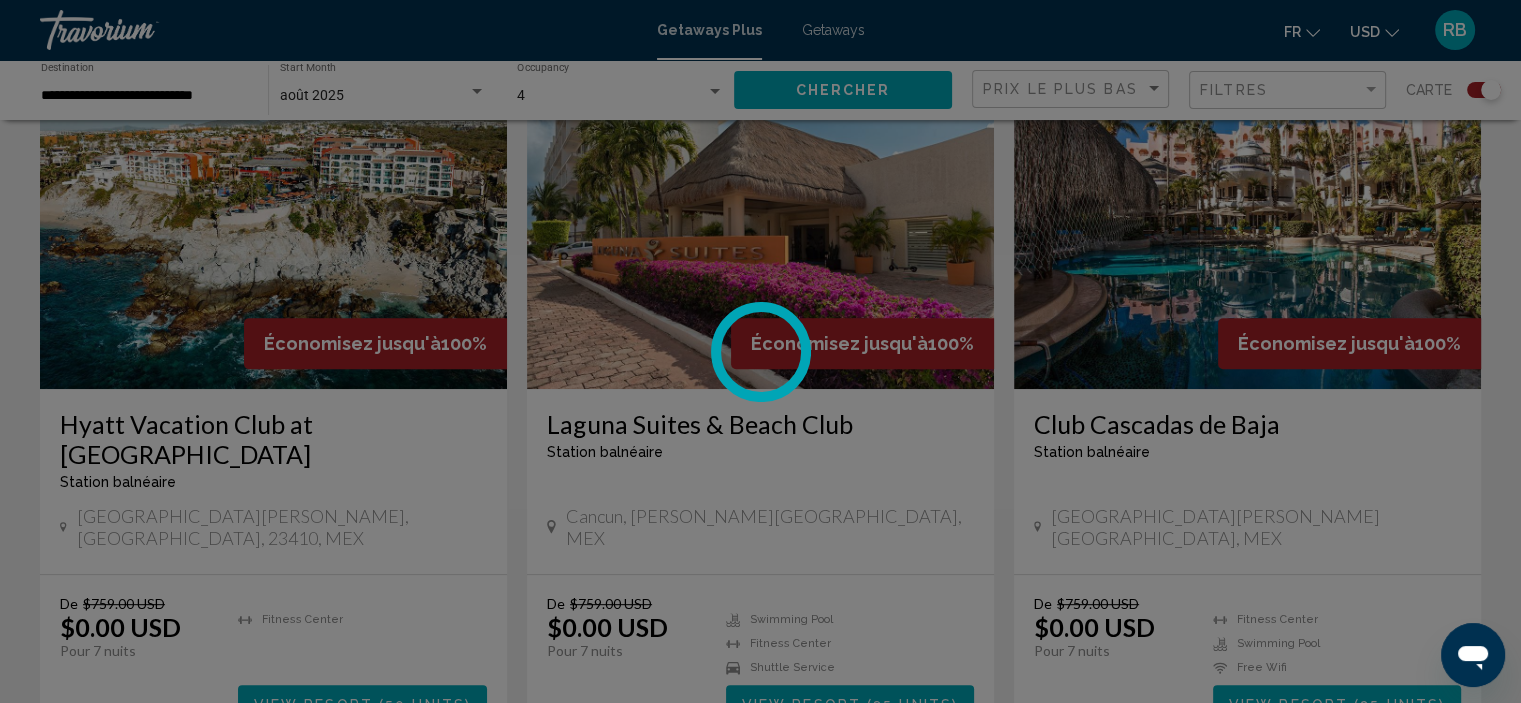 scroll, scrollTop: 8, scrollLeft: 0, axis: vertical 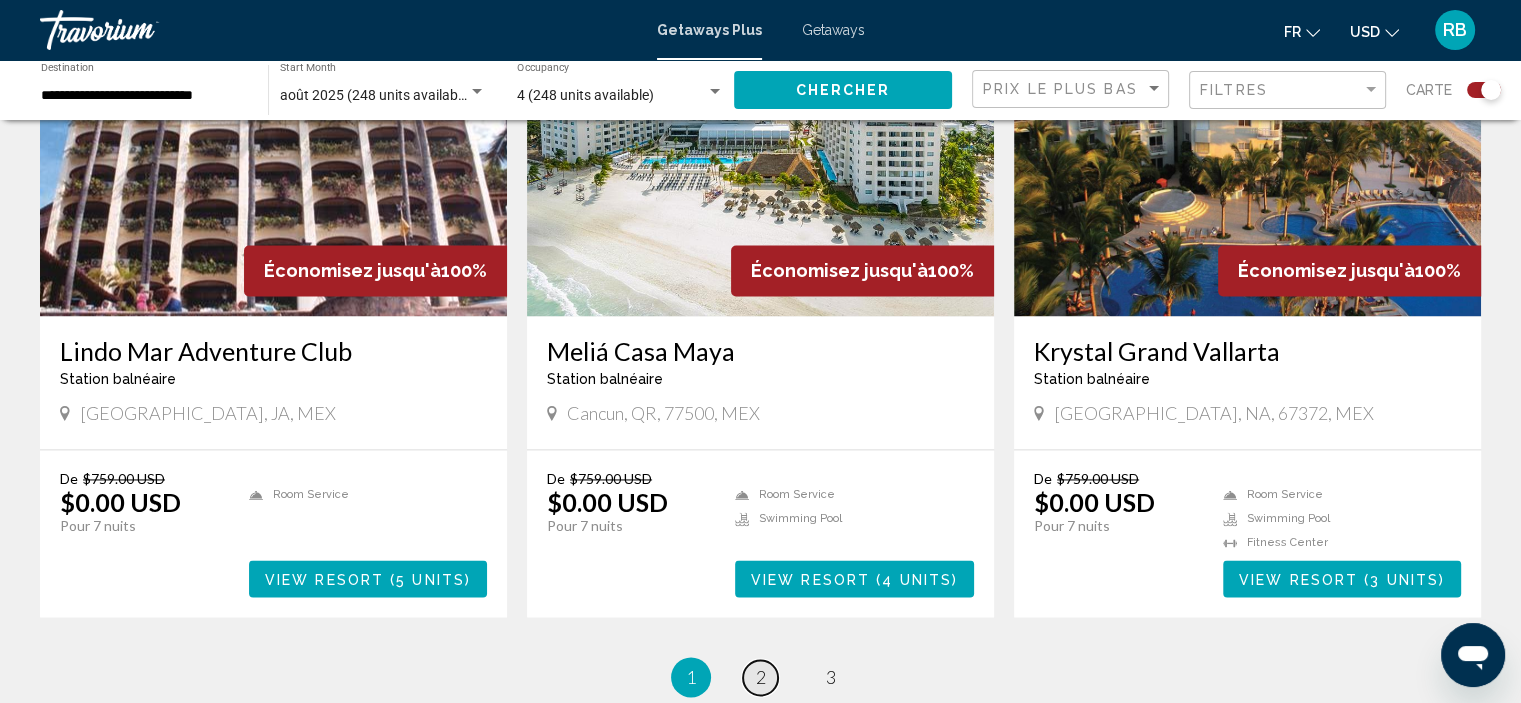 click on "2" at bounding box center [761, 677] 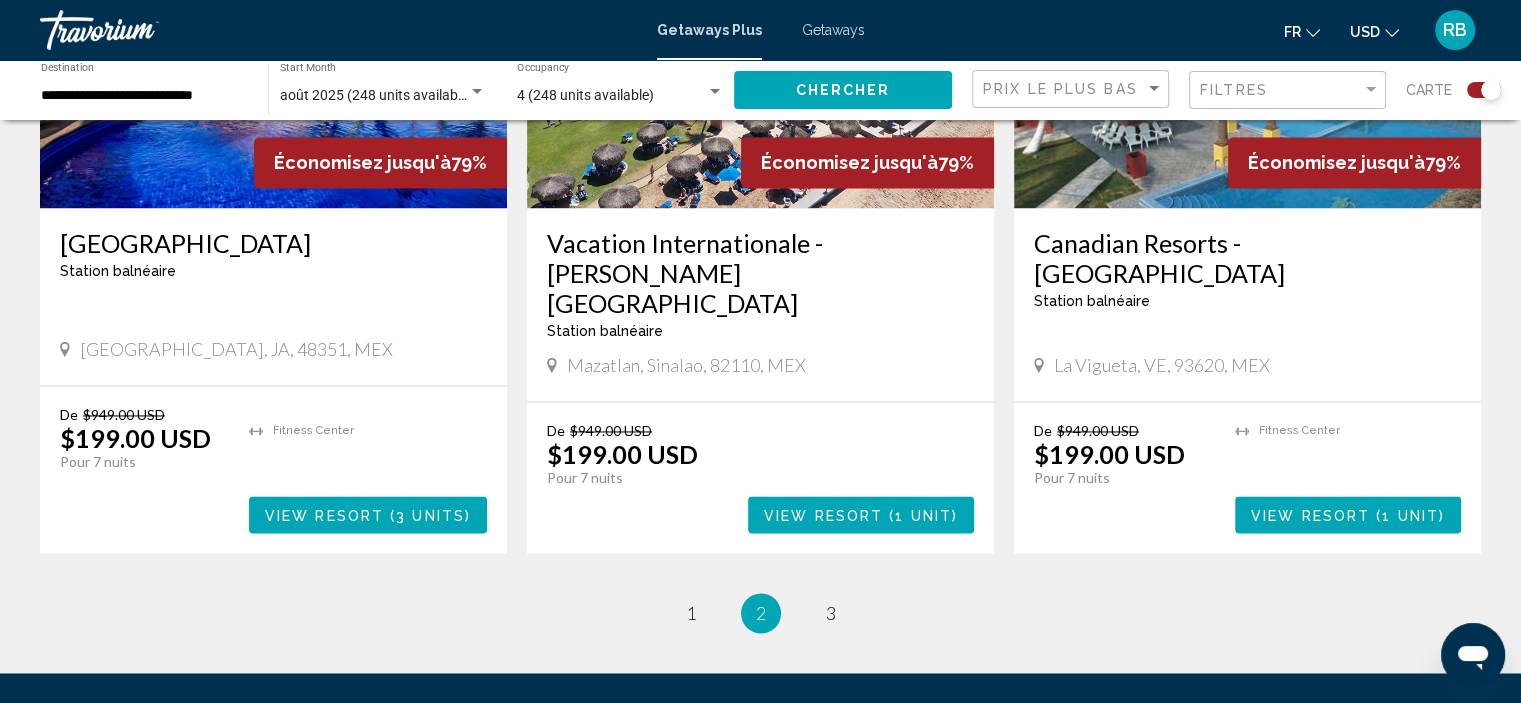 scroll, scrollTop: 3091, scrollLeft: 0, axis: vertical 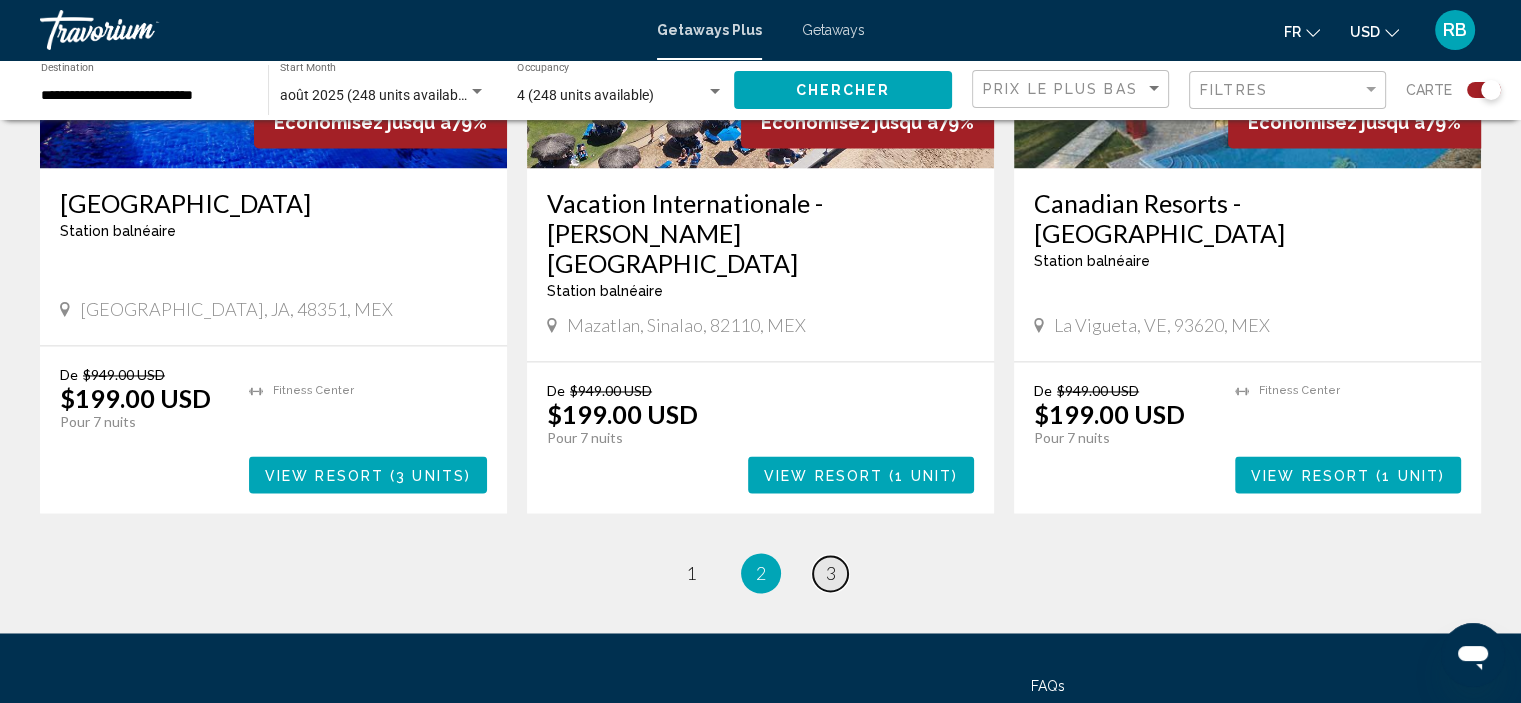 click on "3" at bounding box center [831, 573] 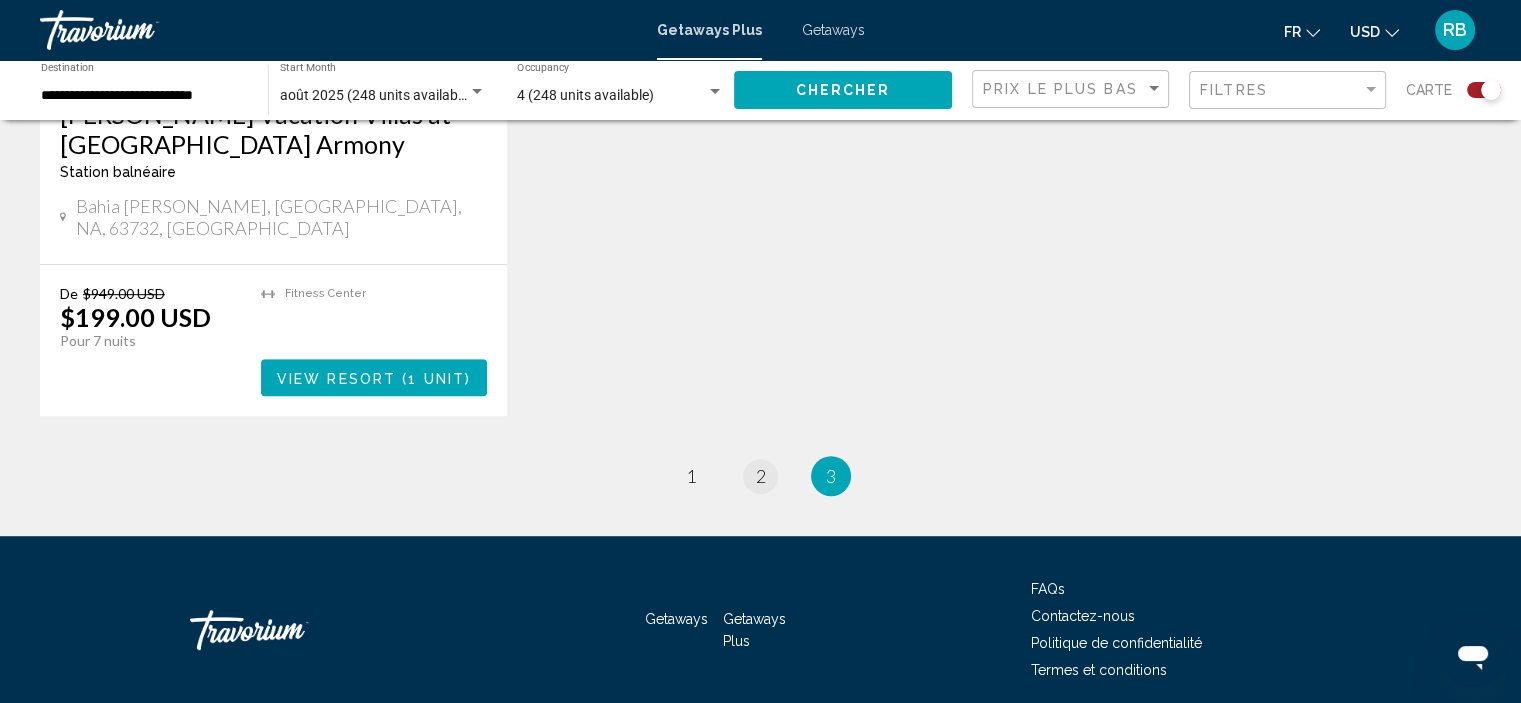 scroll, scrollTop: 1105, scrollLeft: 0, axis: vertical 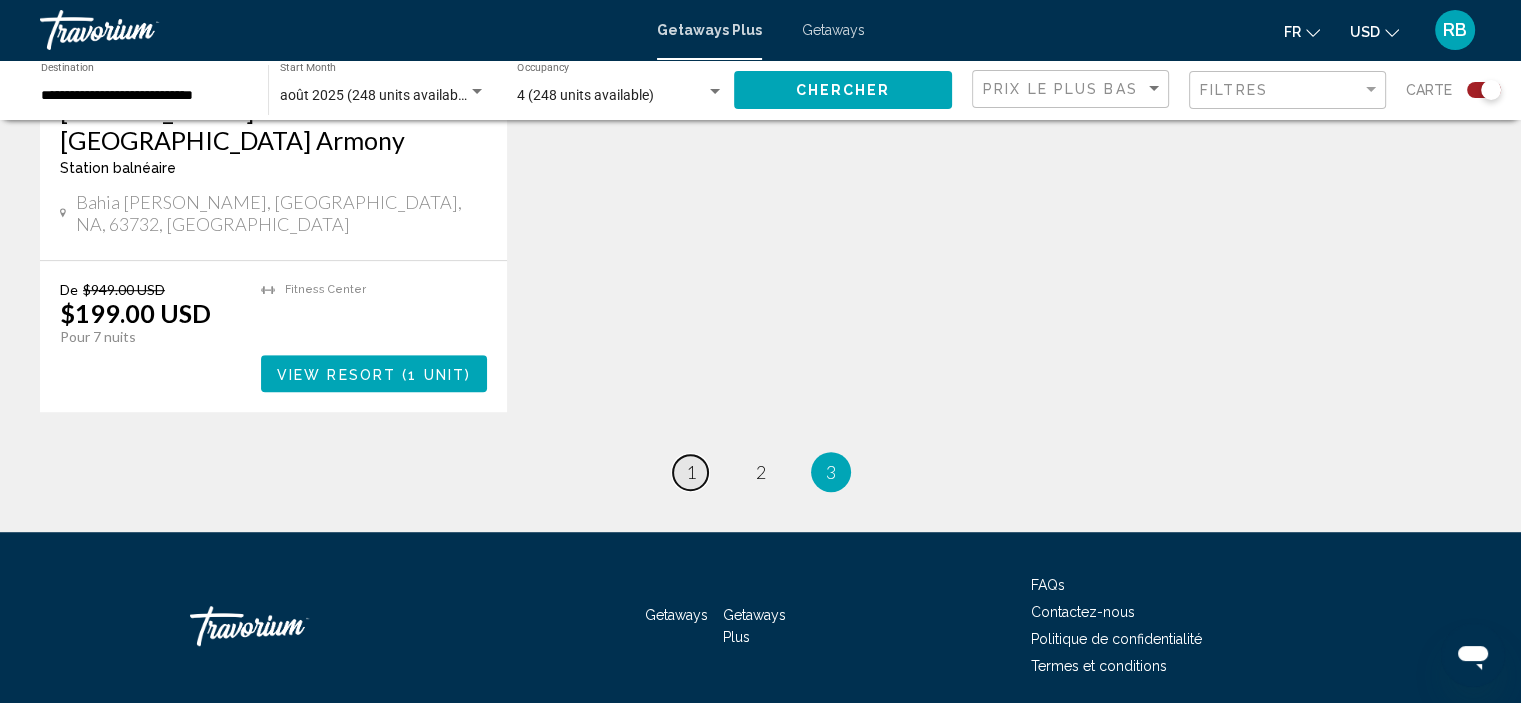 click on "page  1" at bounding box center (690, 472) 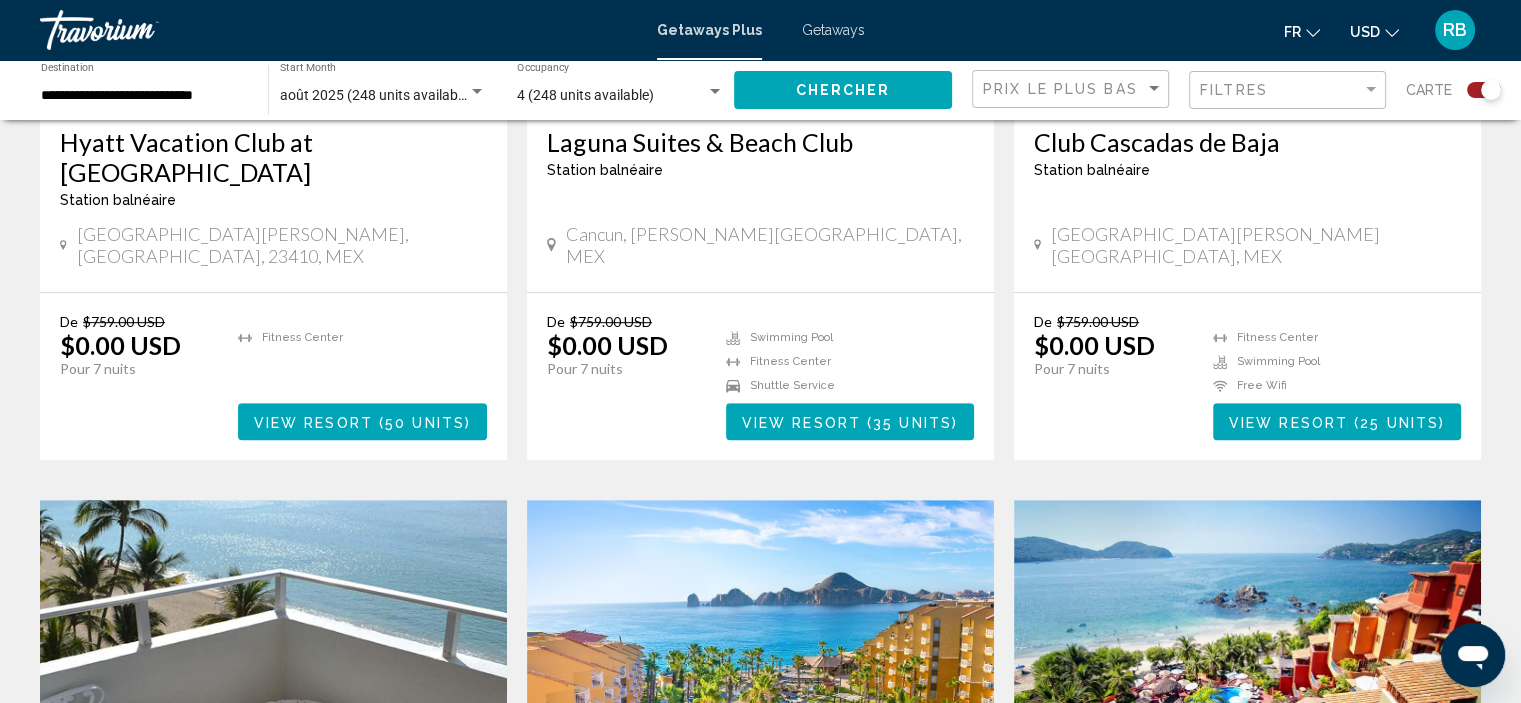 scroll, scrollTop: 1042, scrollLeft: 0, axis: vertical 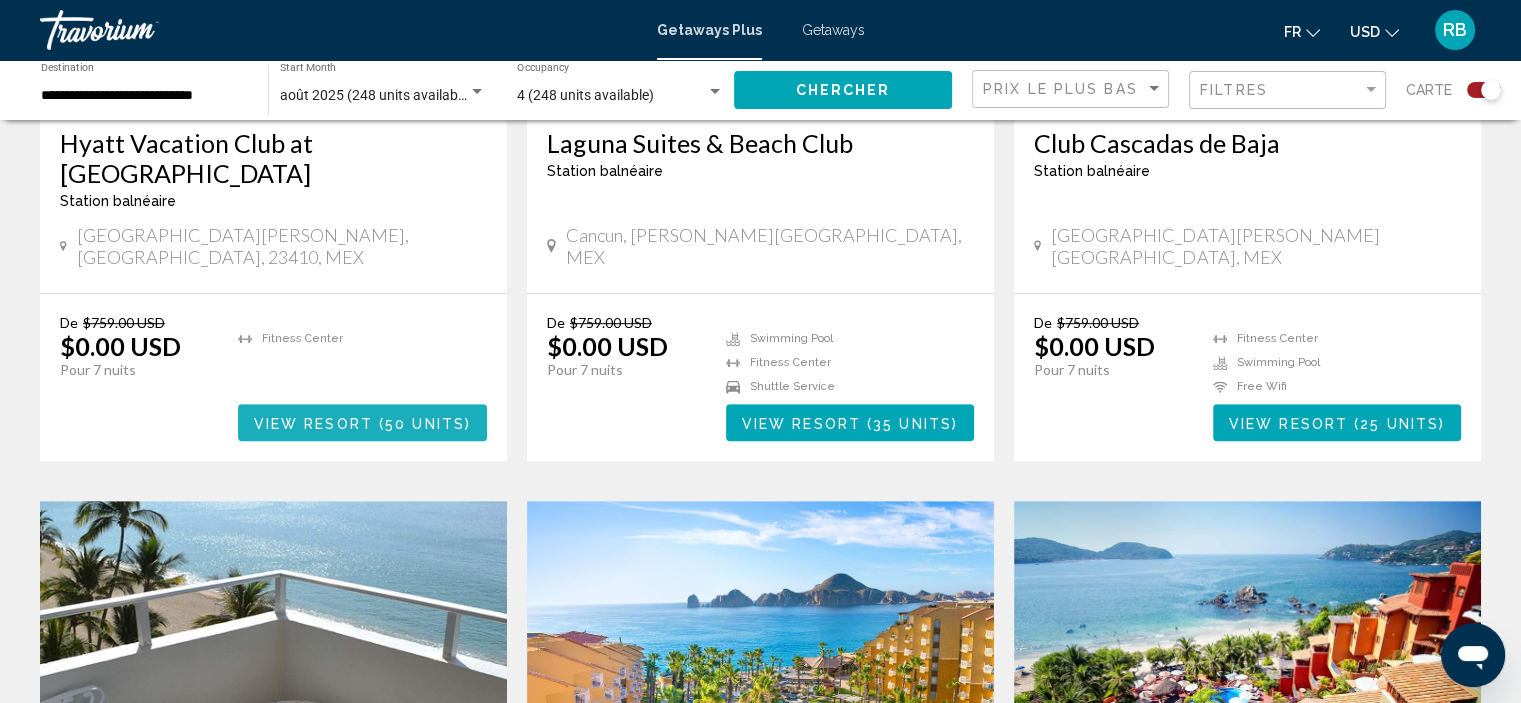 click on "50 units" at bounding box center [425, 423] 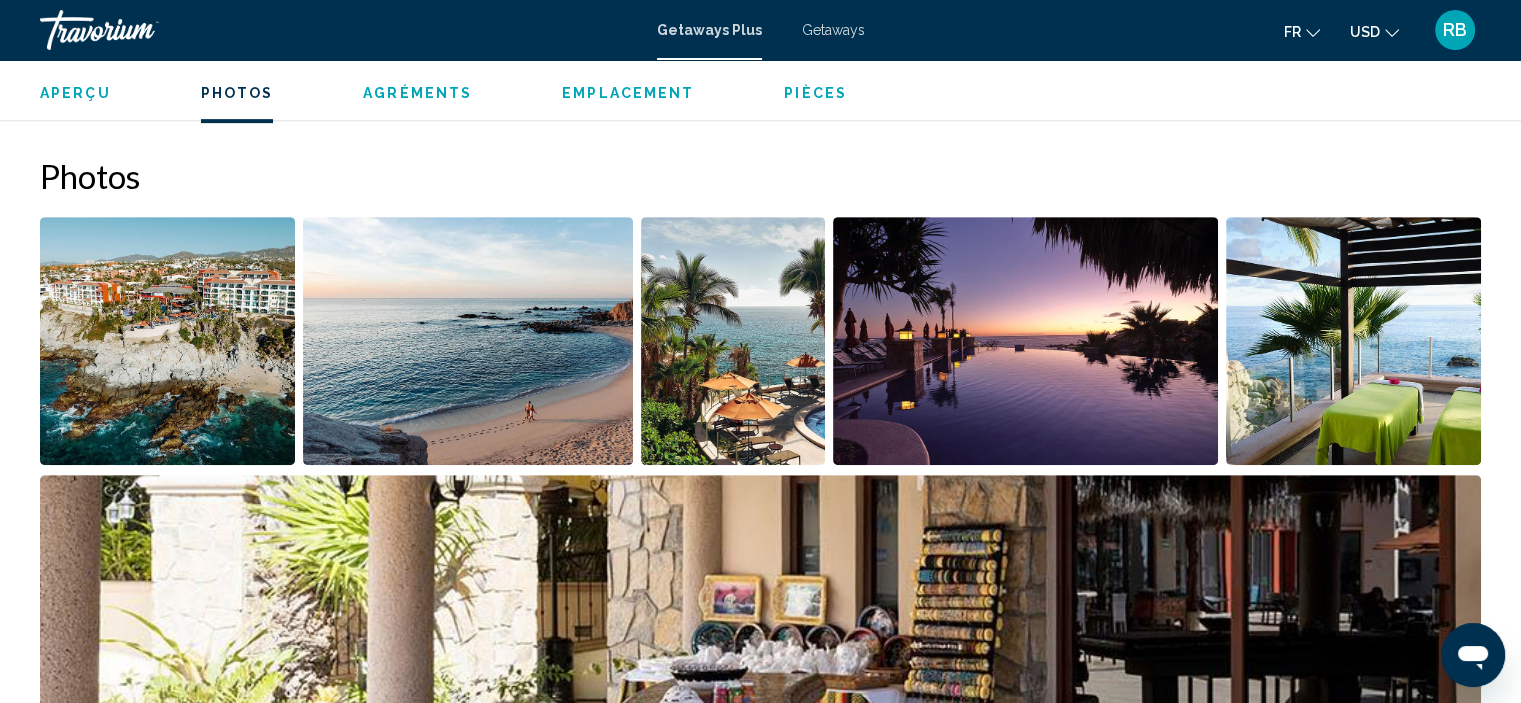 scroll, scrollTop: 873, scrollLeft: 0, axis: vertical 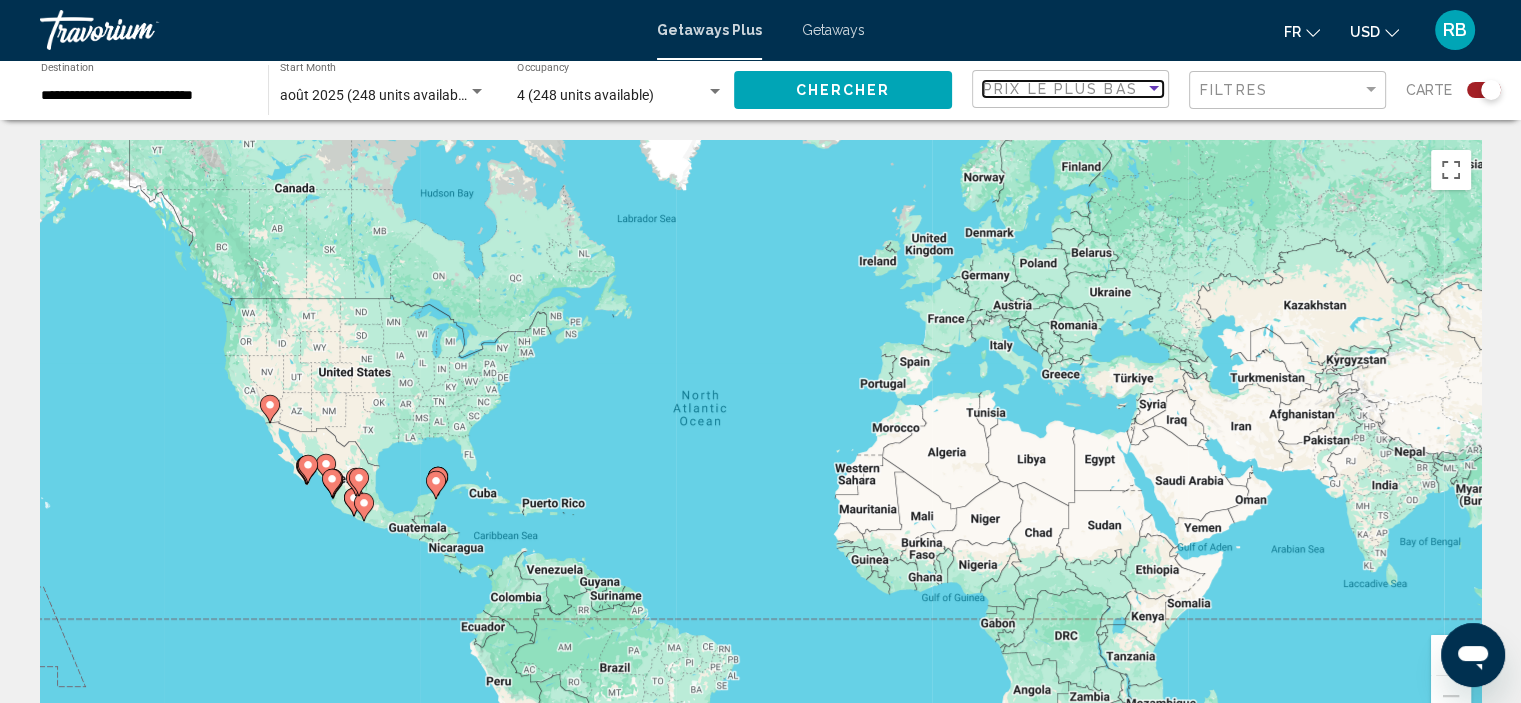 click on "Prix ​​le plus bas" at bounding box center [1060, 89] 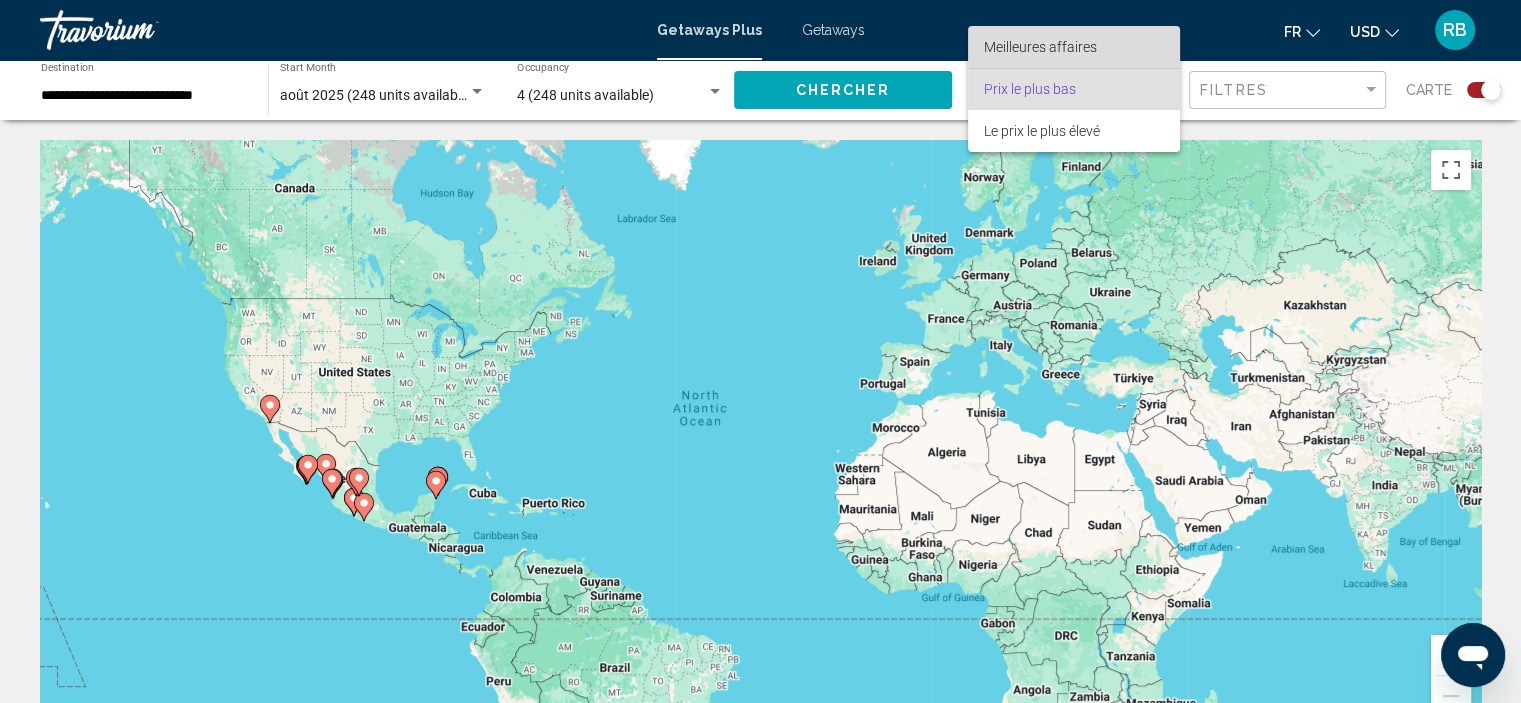 click on "Meilleures affaires" at bounding box center [1040, 47] 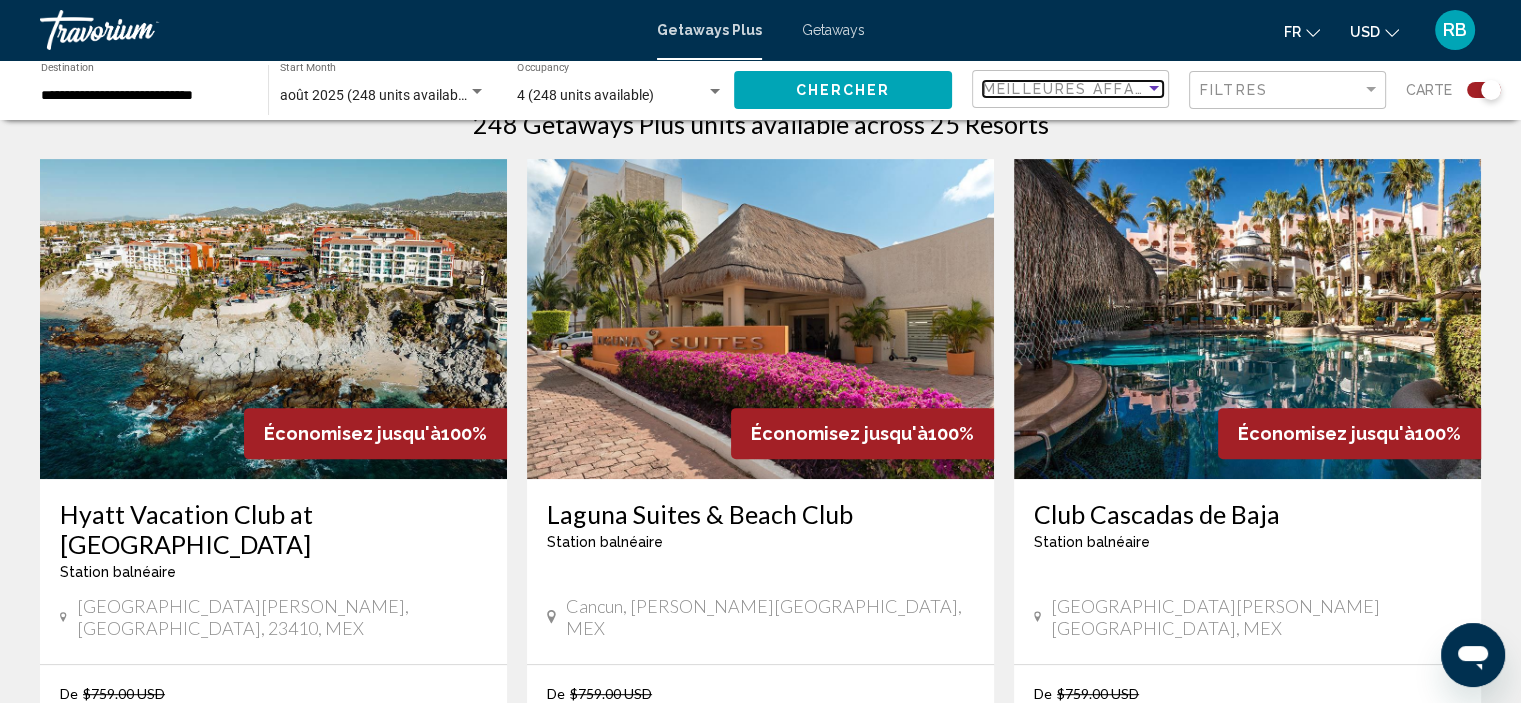 scroll, scrollTop: 672, scrollLeft: 0, axis: vertical 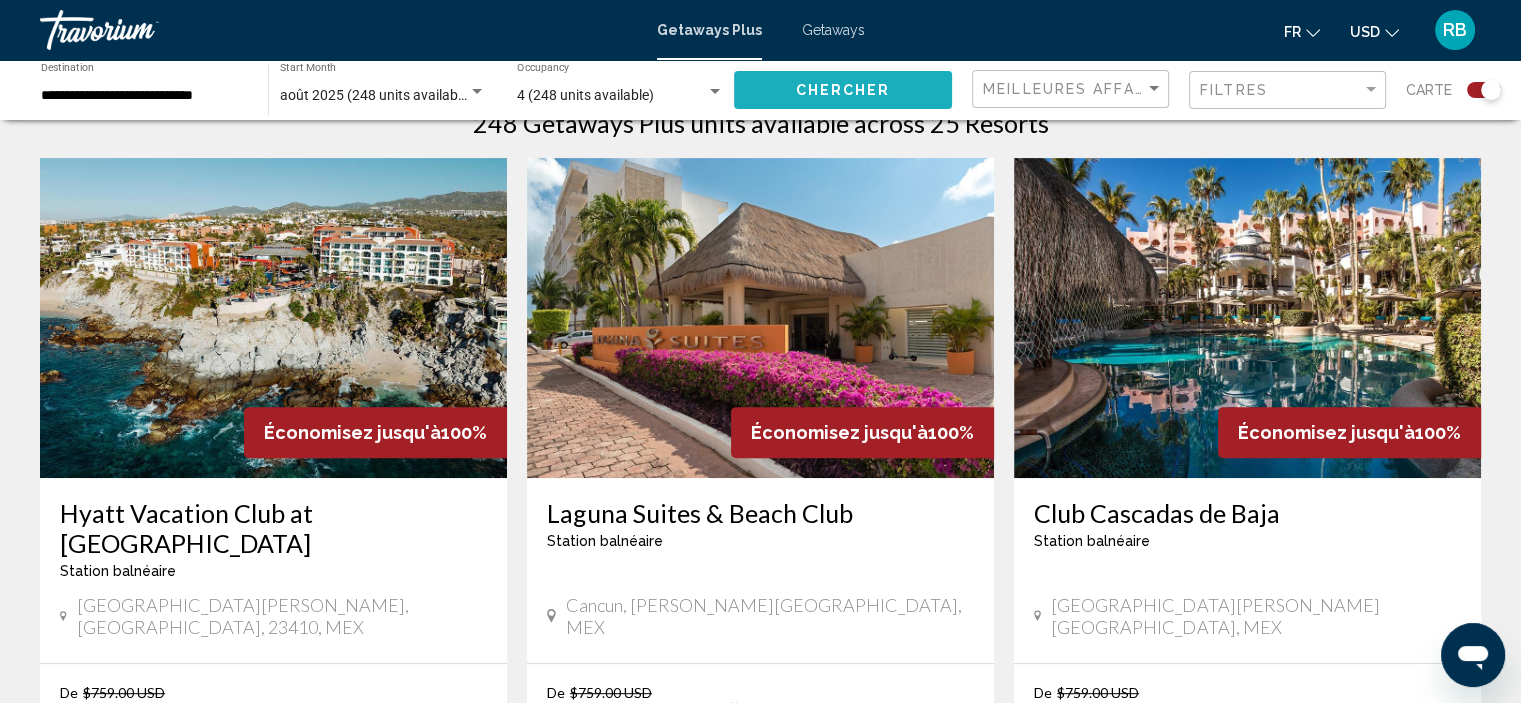 click on "Chercher" 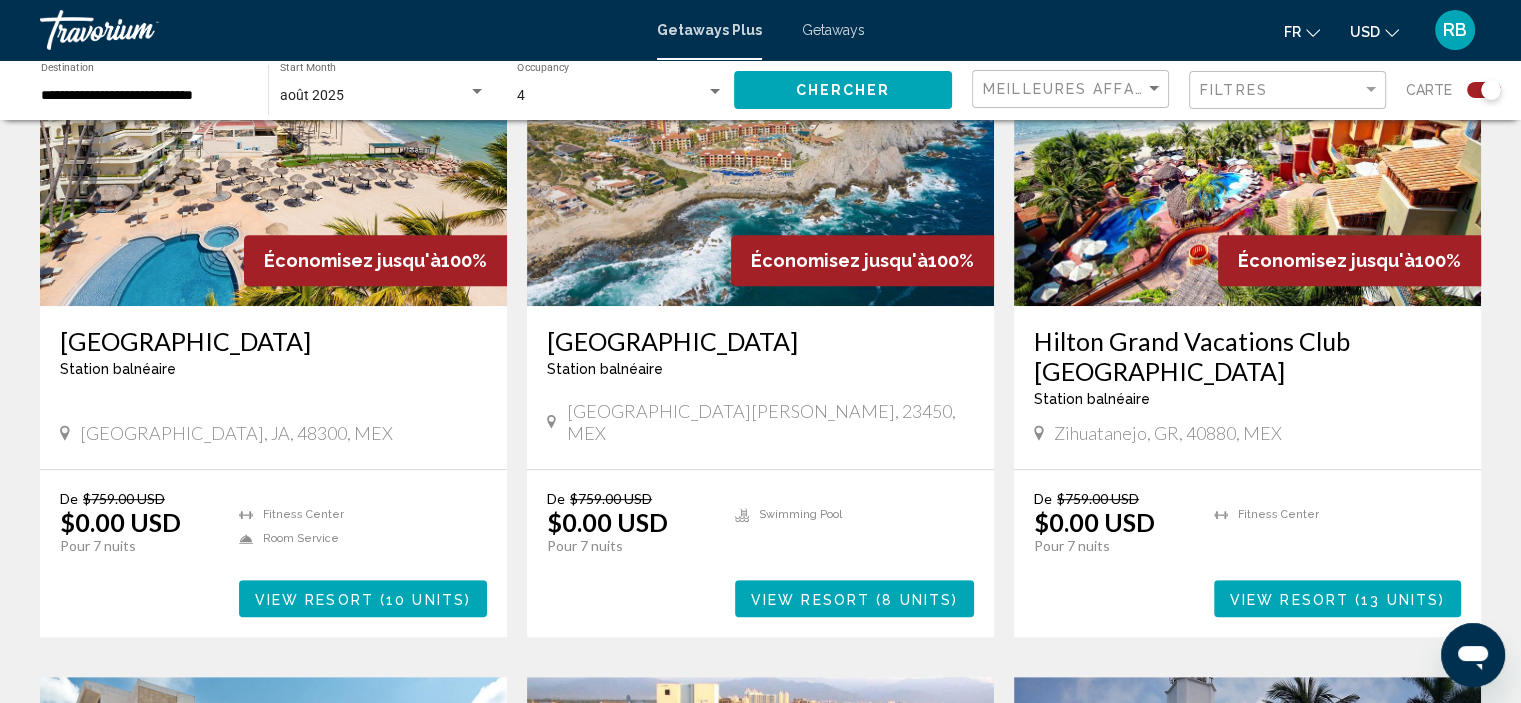 scroll, scrollTop: 851, scrollLeft: 0, axis: vertical 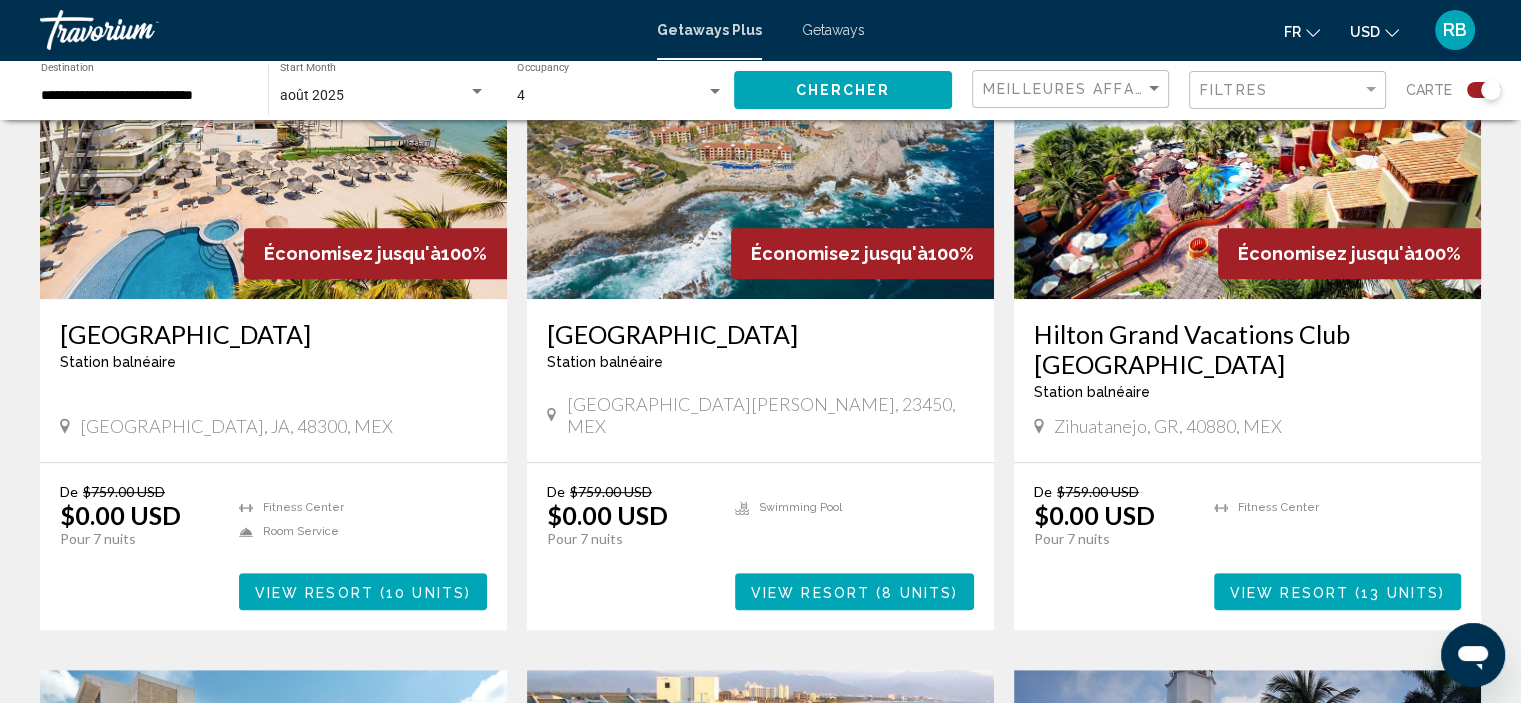 click on "View Resort    ( 10 units )" at bounding box center (363, 591) 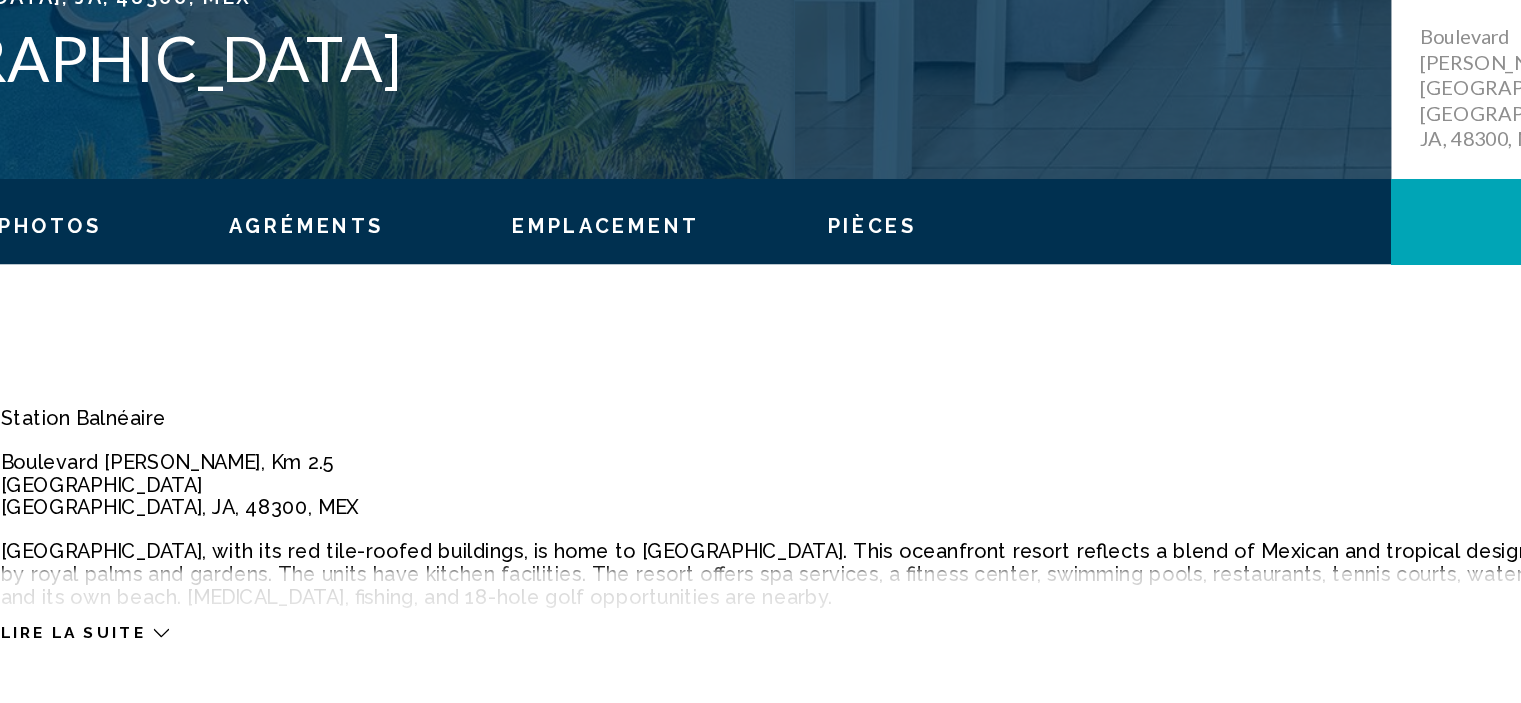 scroll, scrollTop: 325, scrollLeft: 0, axis: vertical 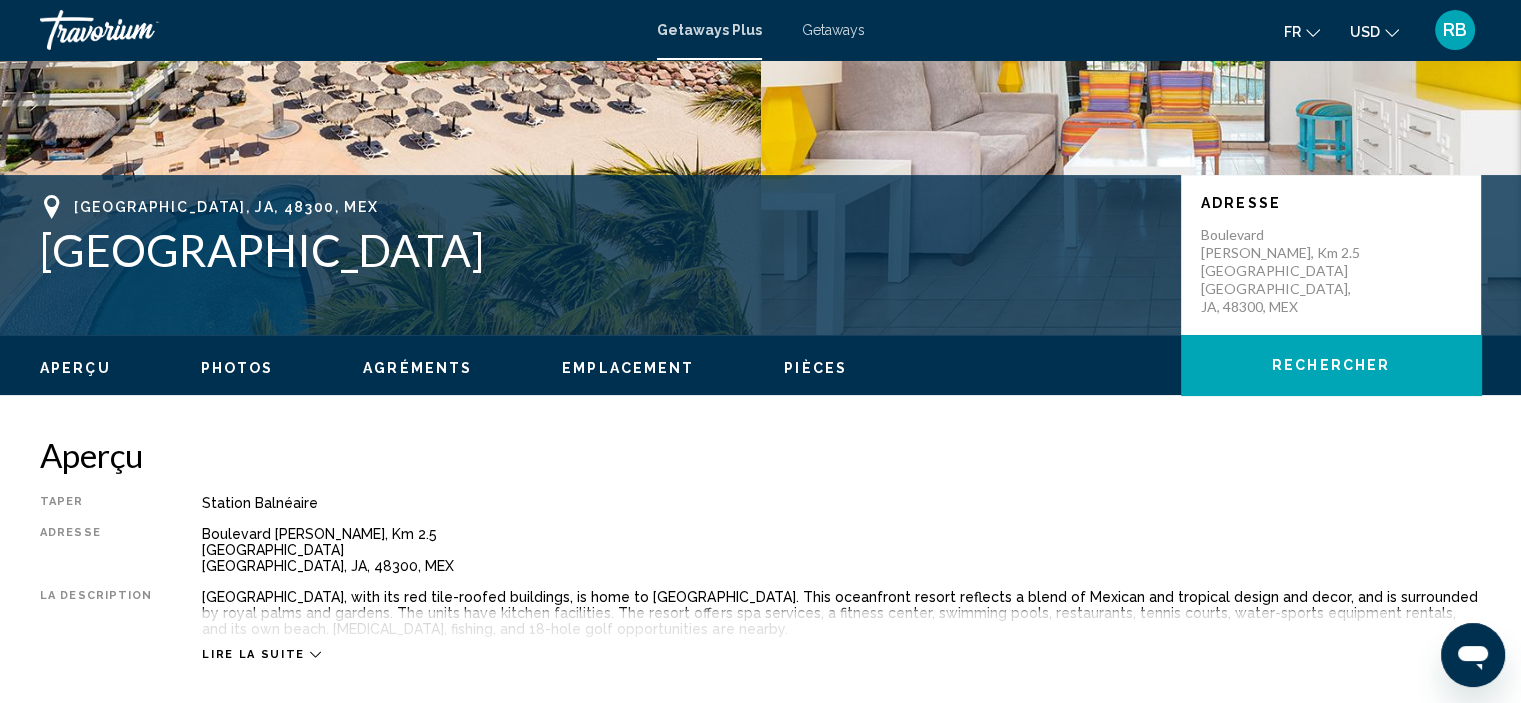 click on "Photos" at bounding box center [237, 368] 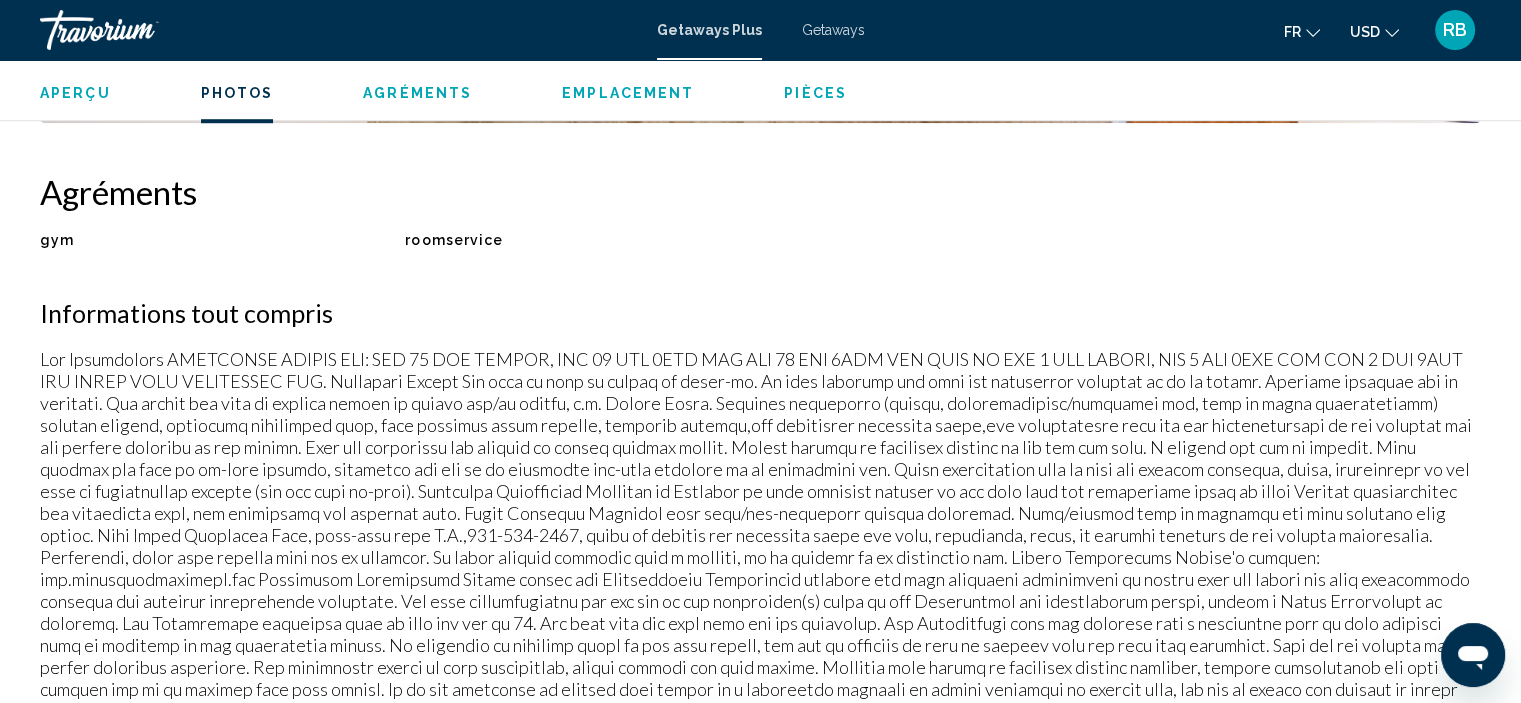 scroll, scrollTop: 1476, scrollLeft: 0, axis: vertical 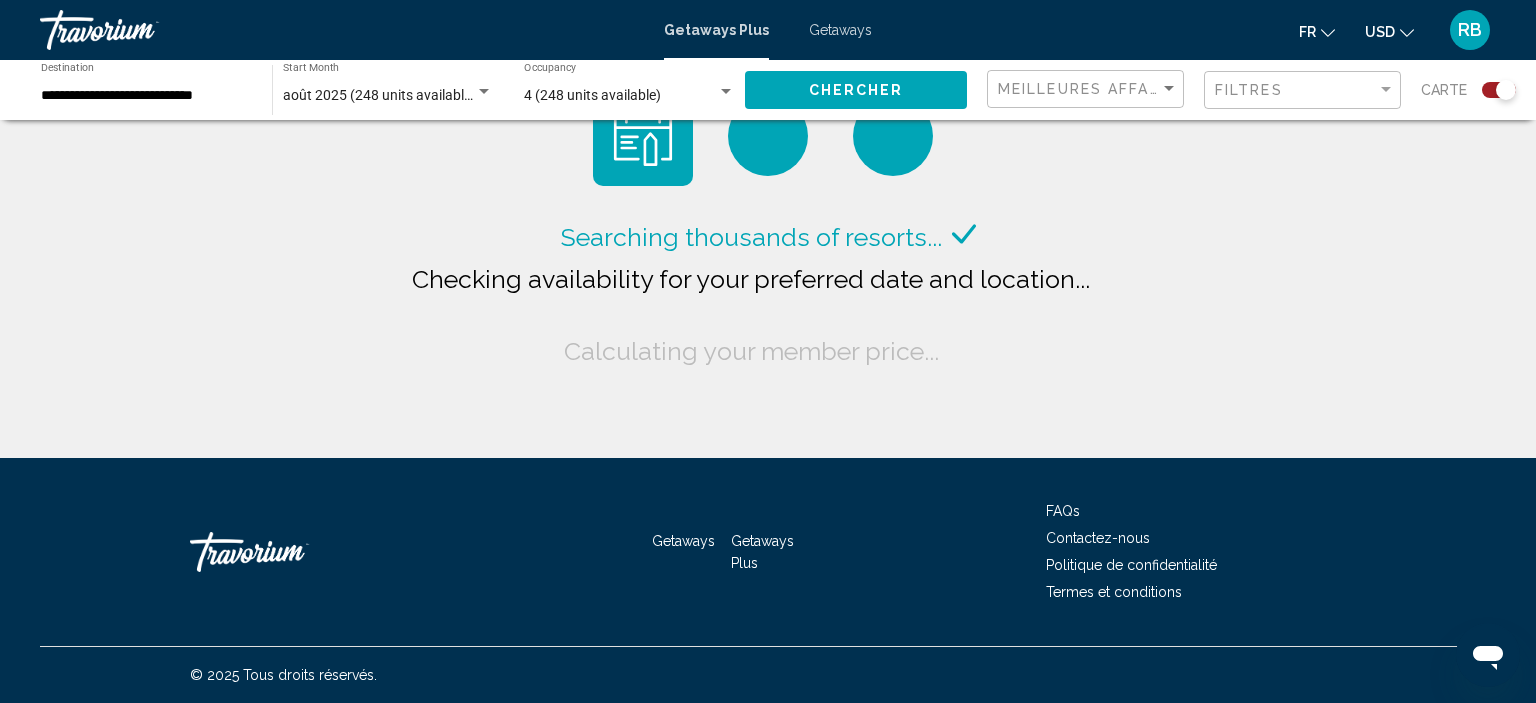 click on "Checking availability for your preferred date and location..." 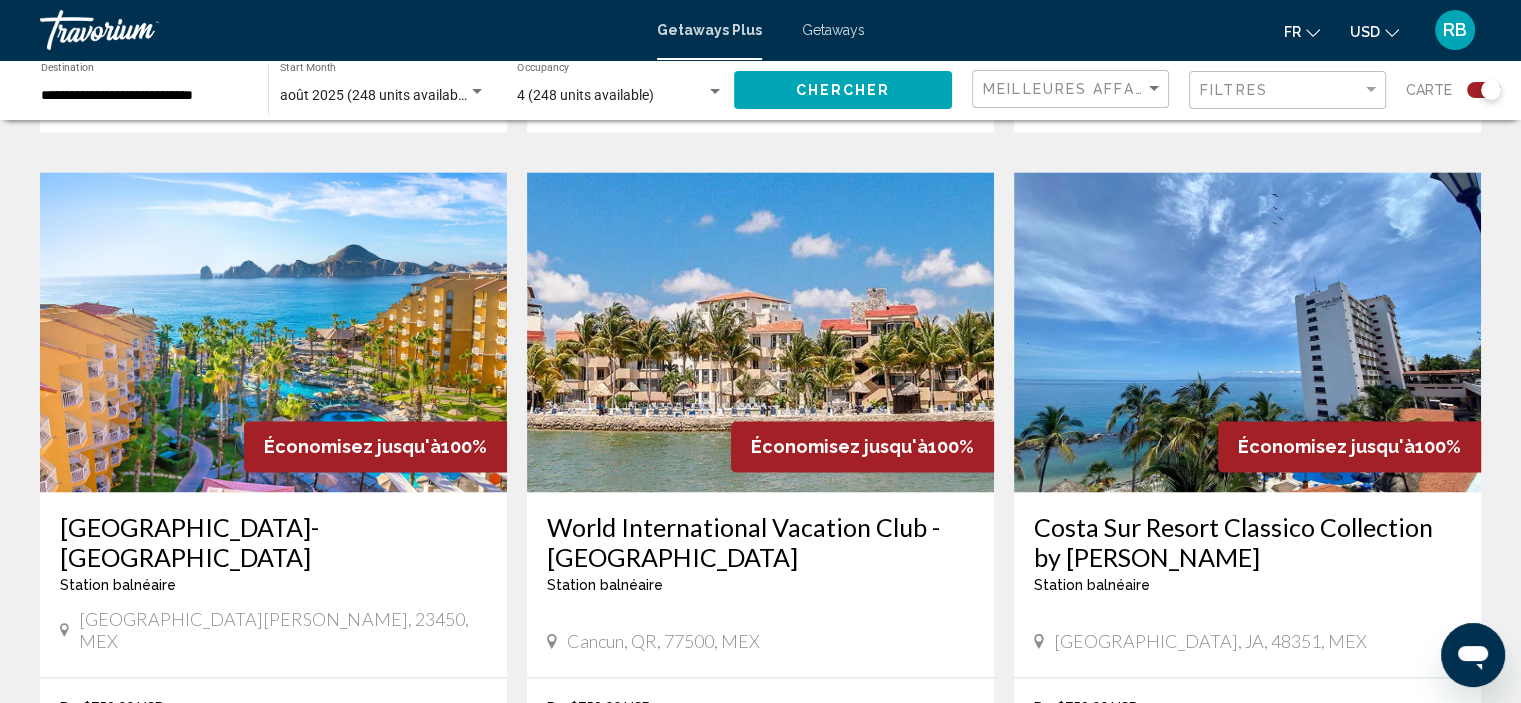 scroll, scrollTop: 3091, scrollLeft: 0, axis: vertical 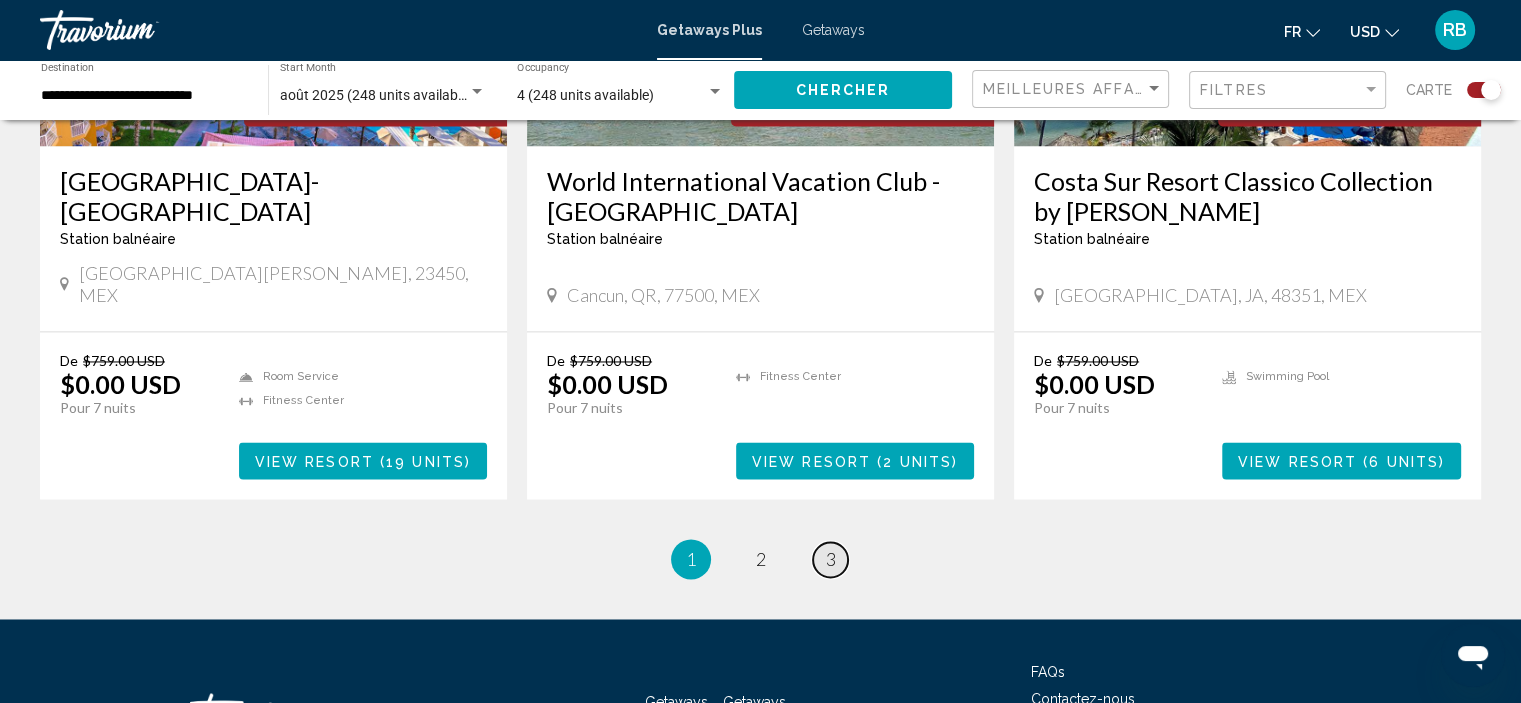 click on "3" at bounding box center (831, 559) 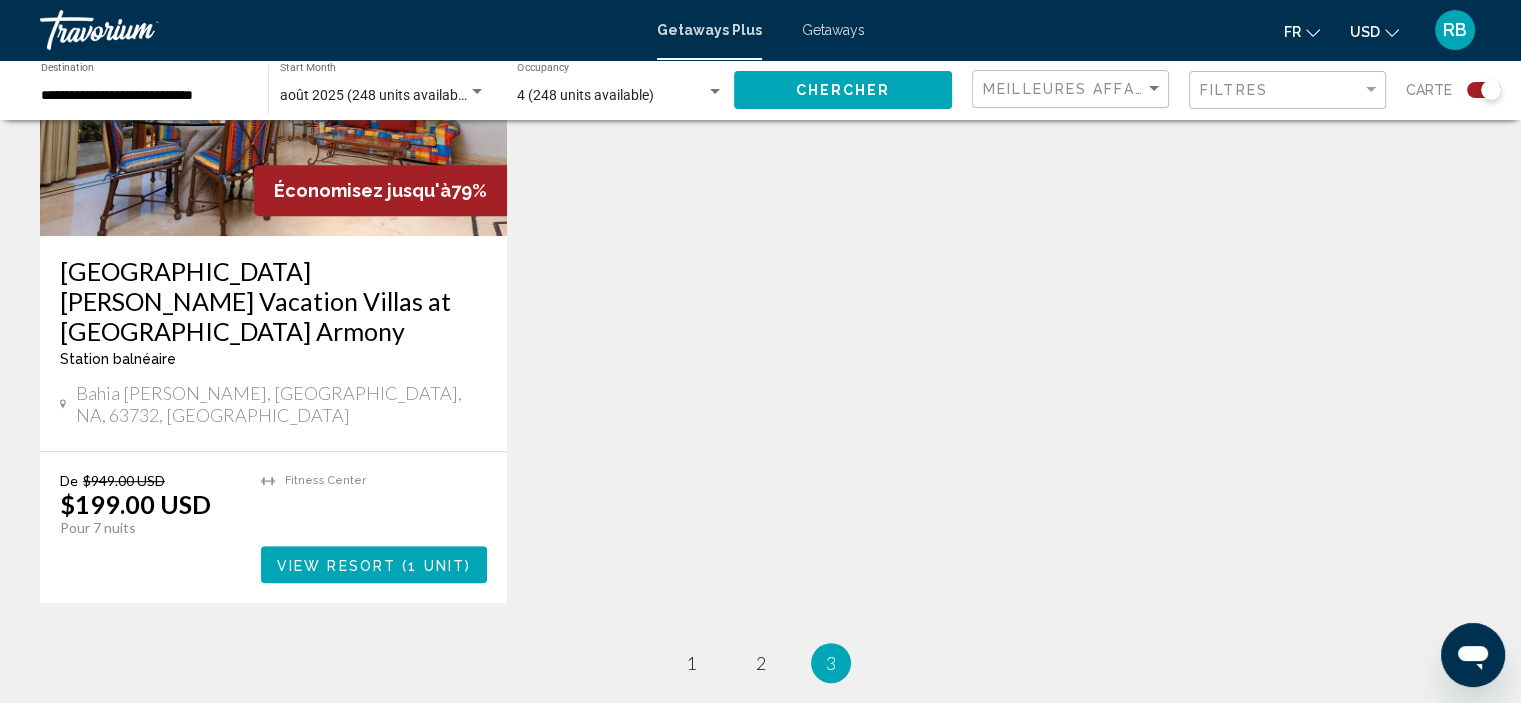 scroll, scrollTop: 1126, scrollLeft: 0, axis: vertical 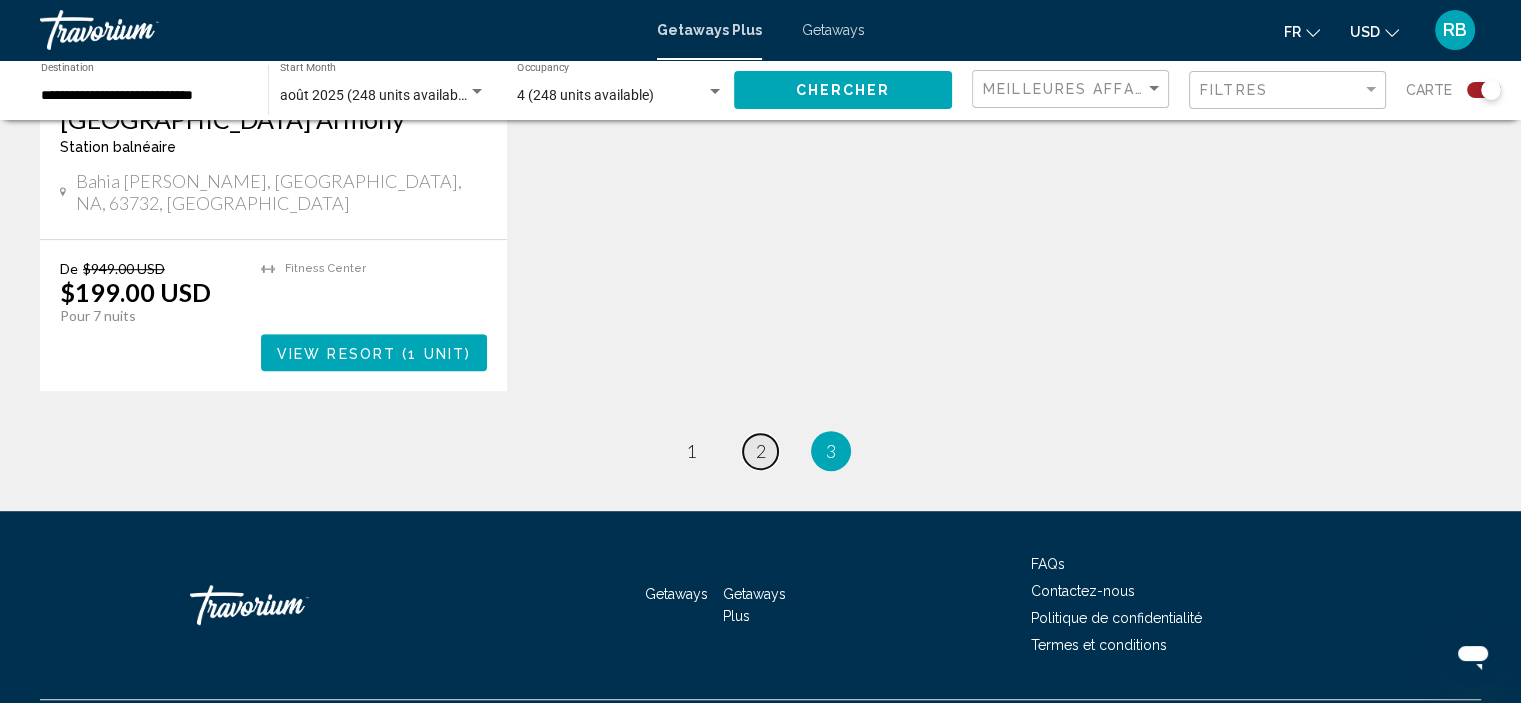 click on "2" at bounding box center [761, 451] 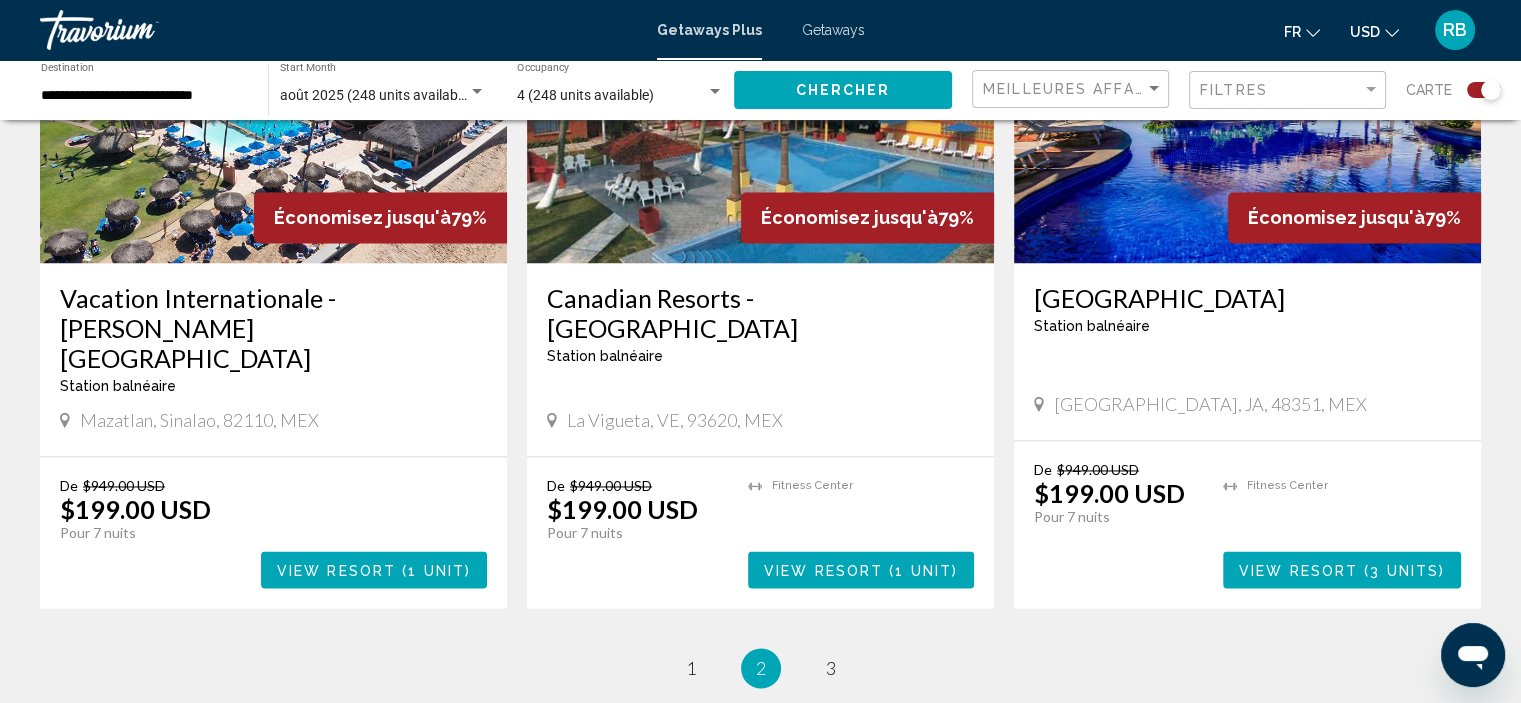 scroll, scrollTop: 3024, scrollLeft: 0, axis: vertical 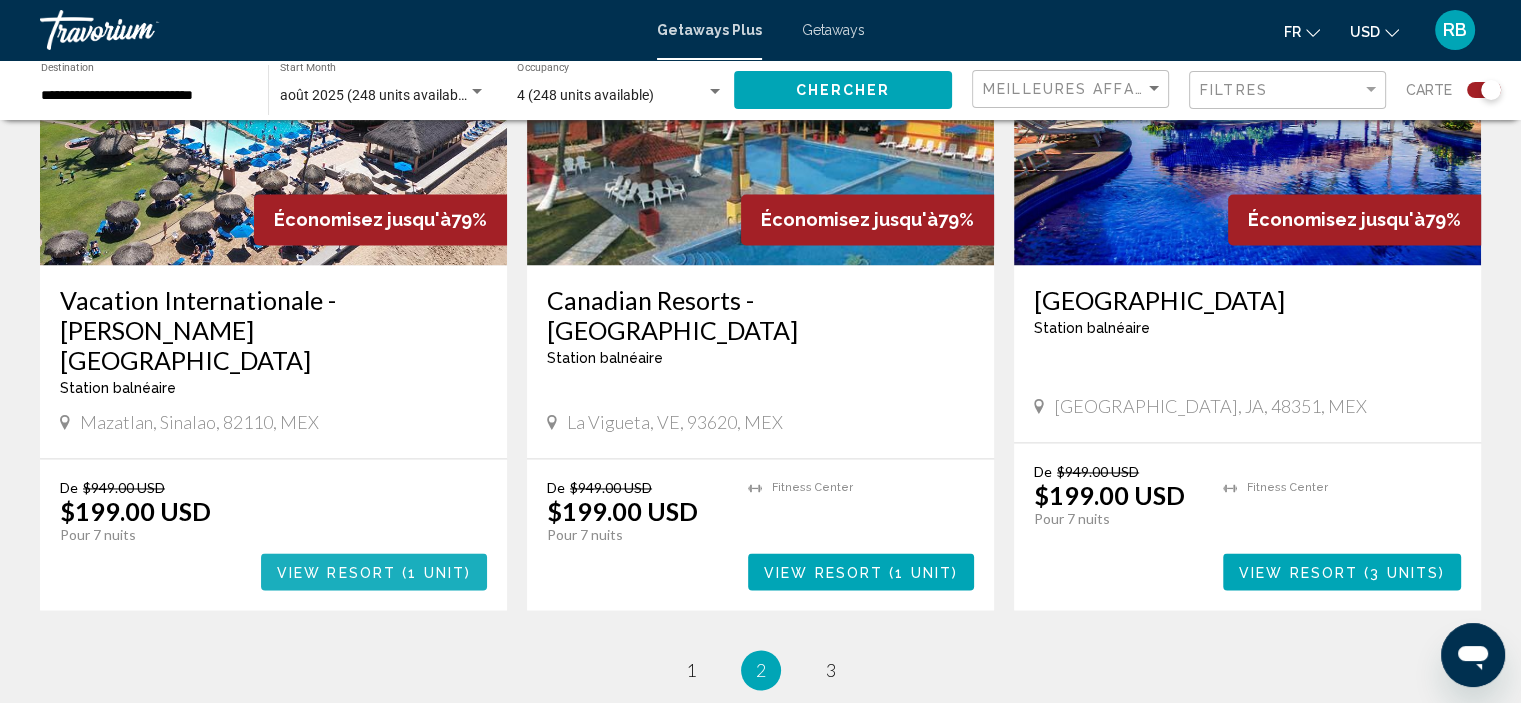 click on "( 1 unit )" at bounding box center [433, 572] 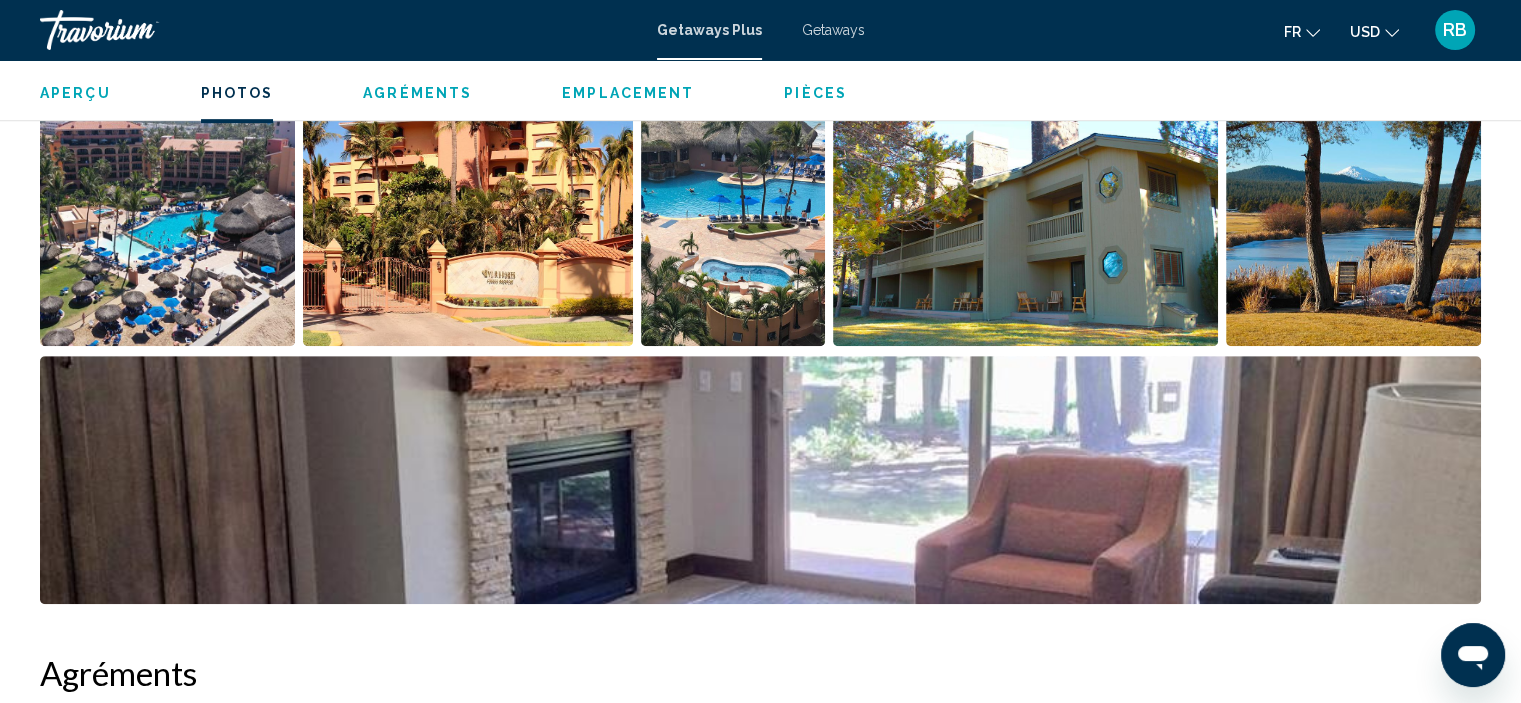 scroll, scrollTop: 974, scrollLeft: 0, axis: vertical 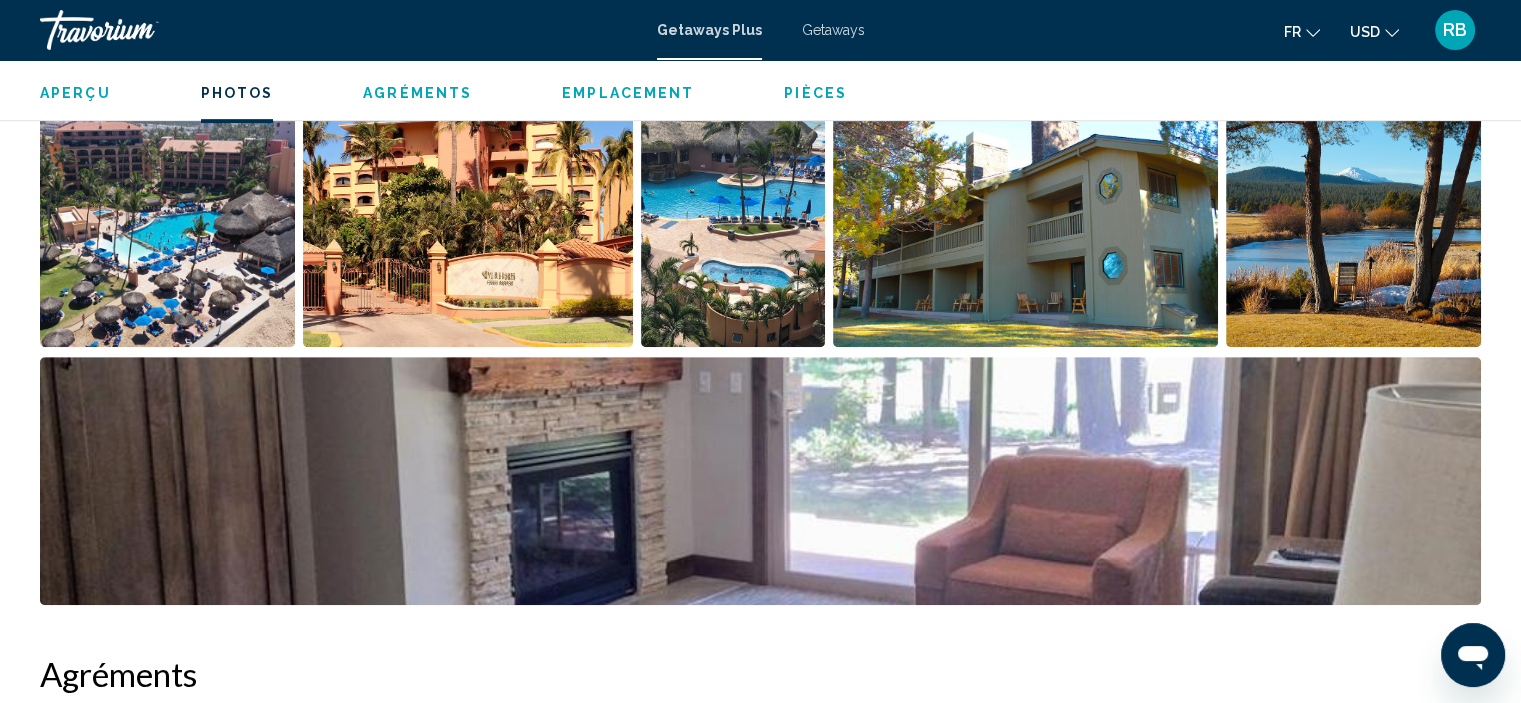 click at bounding box center [760, 481] 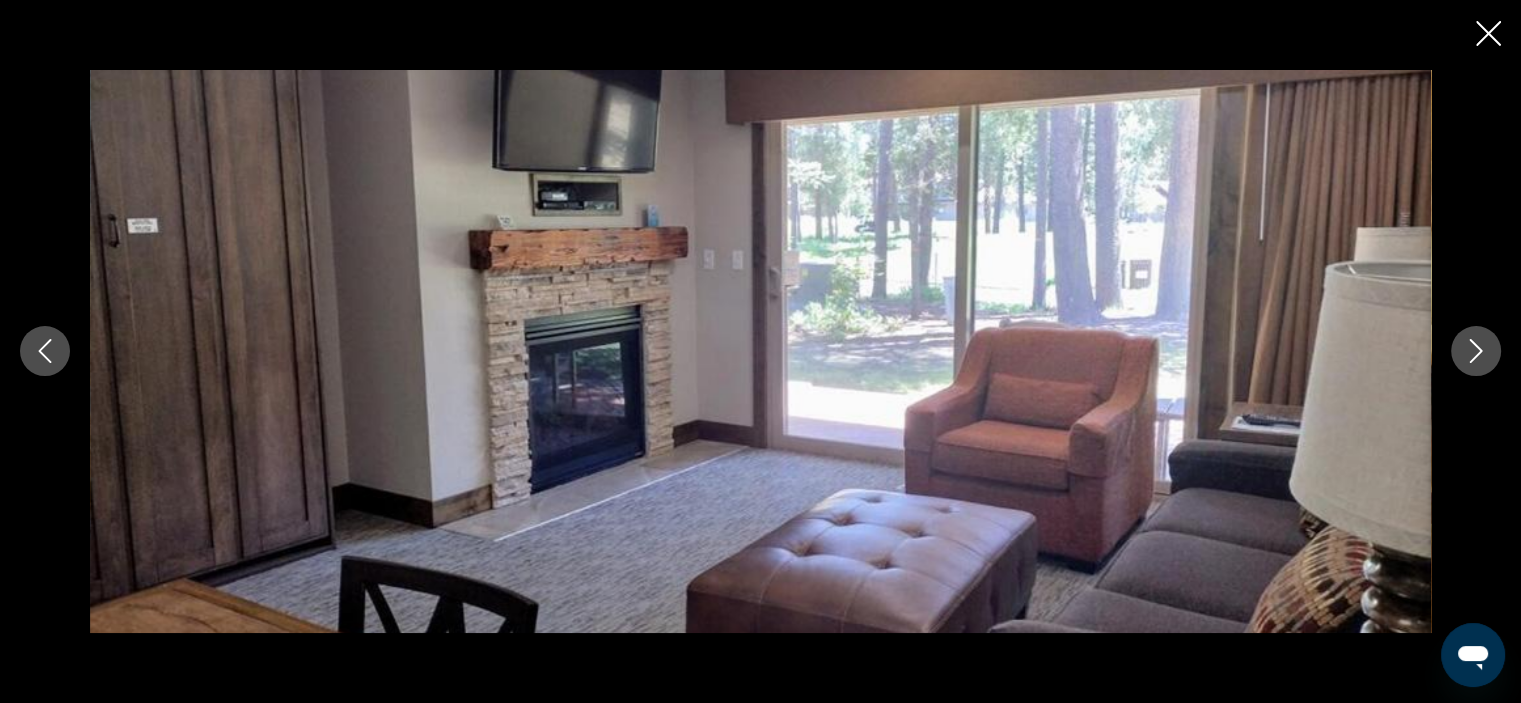 click 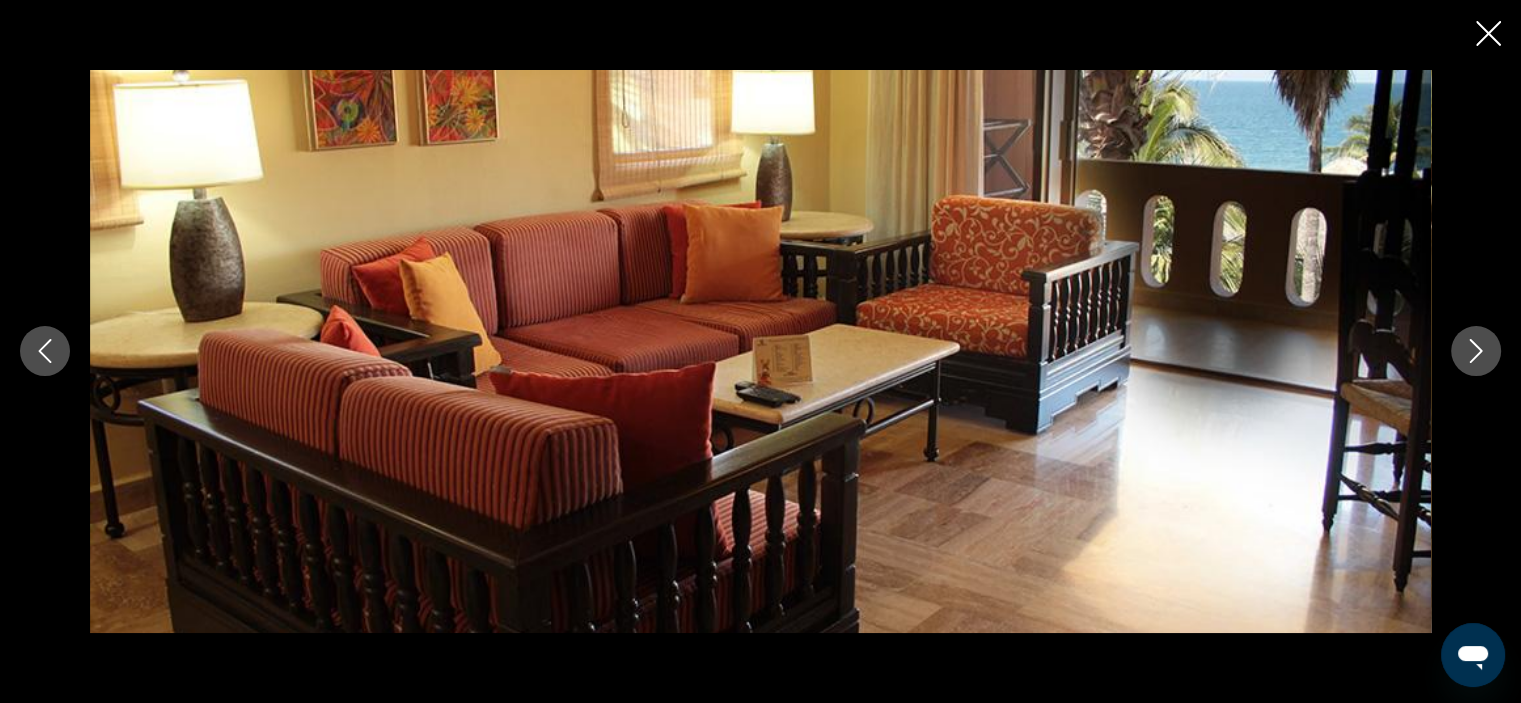 click 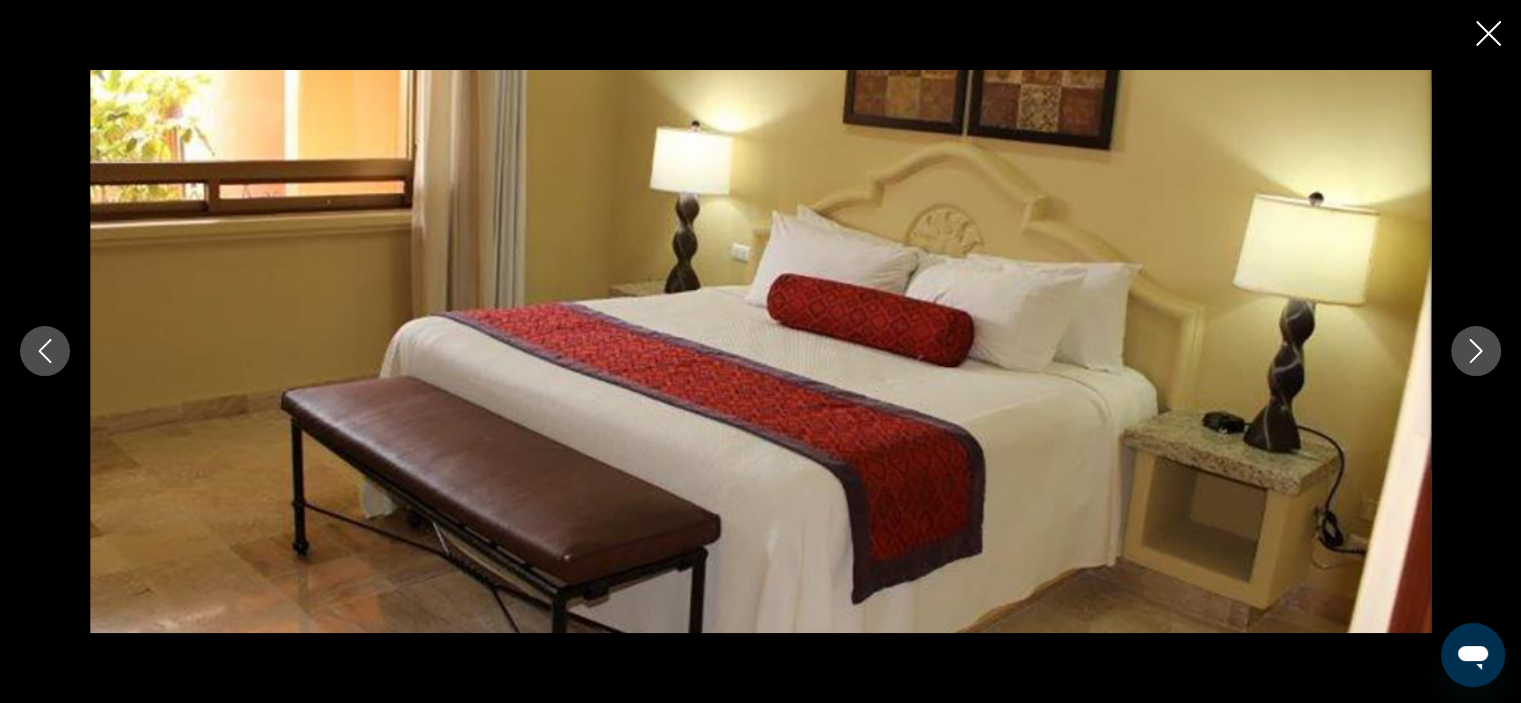 click 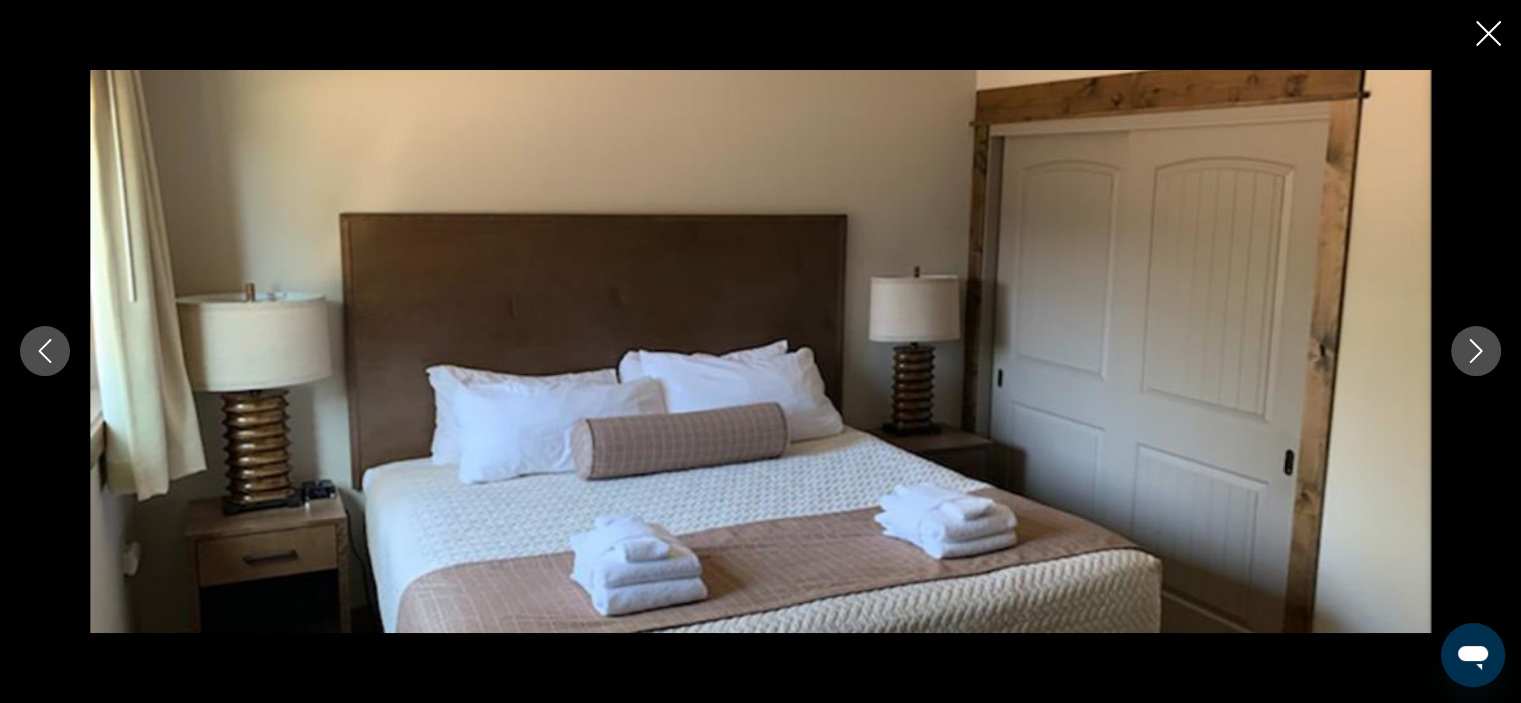 click 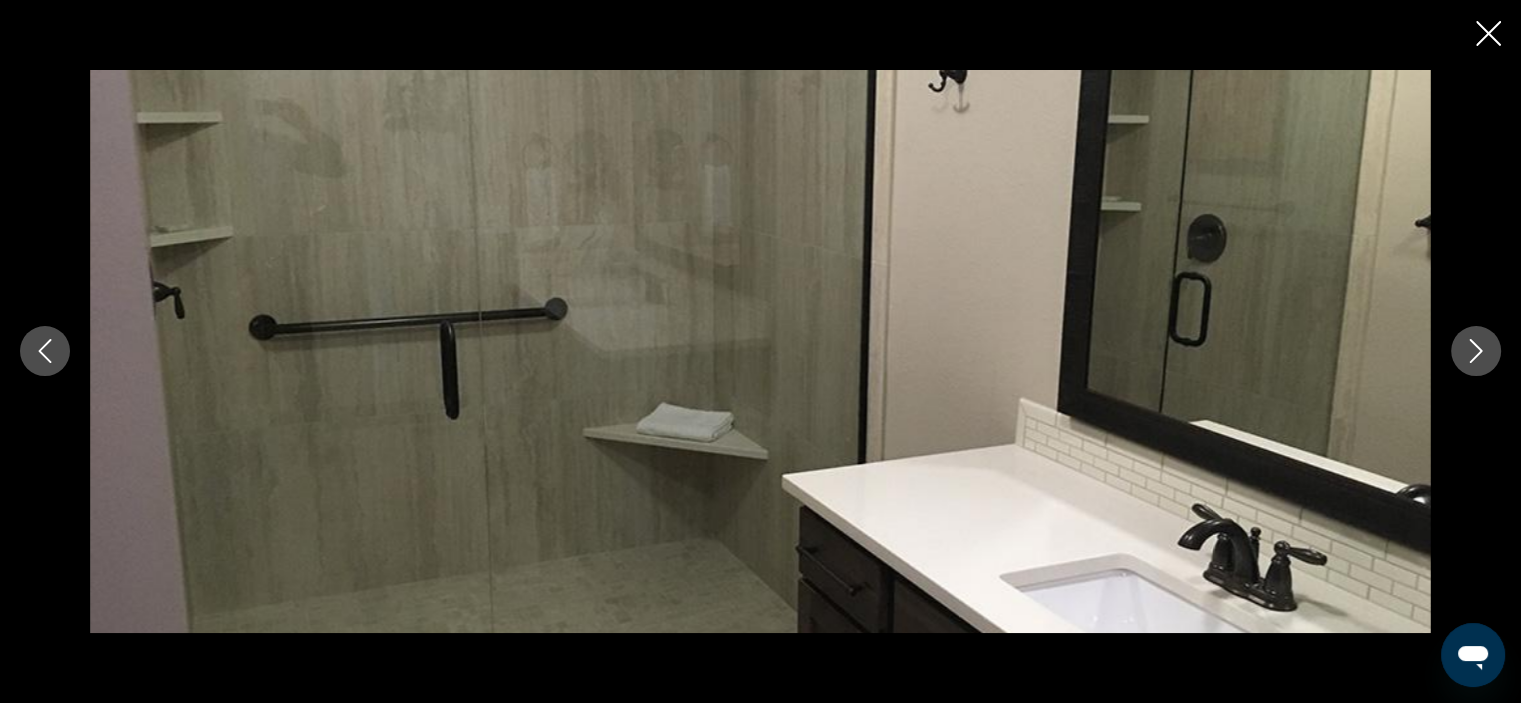 click 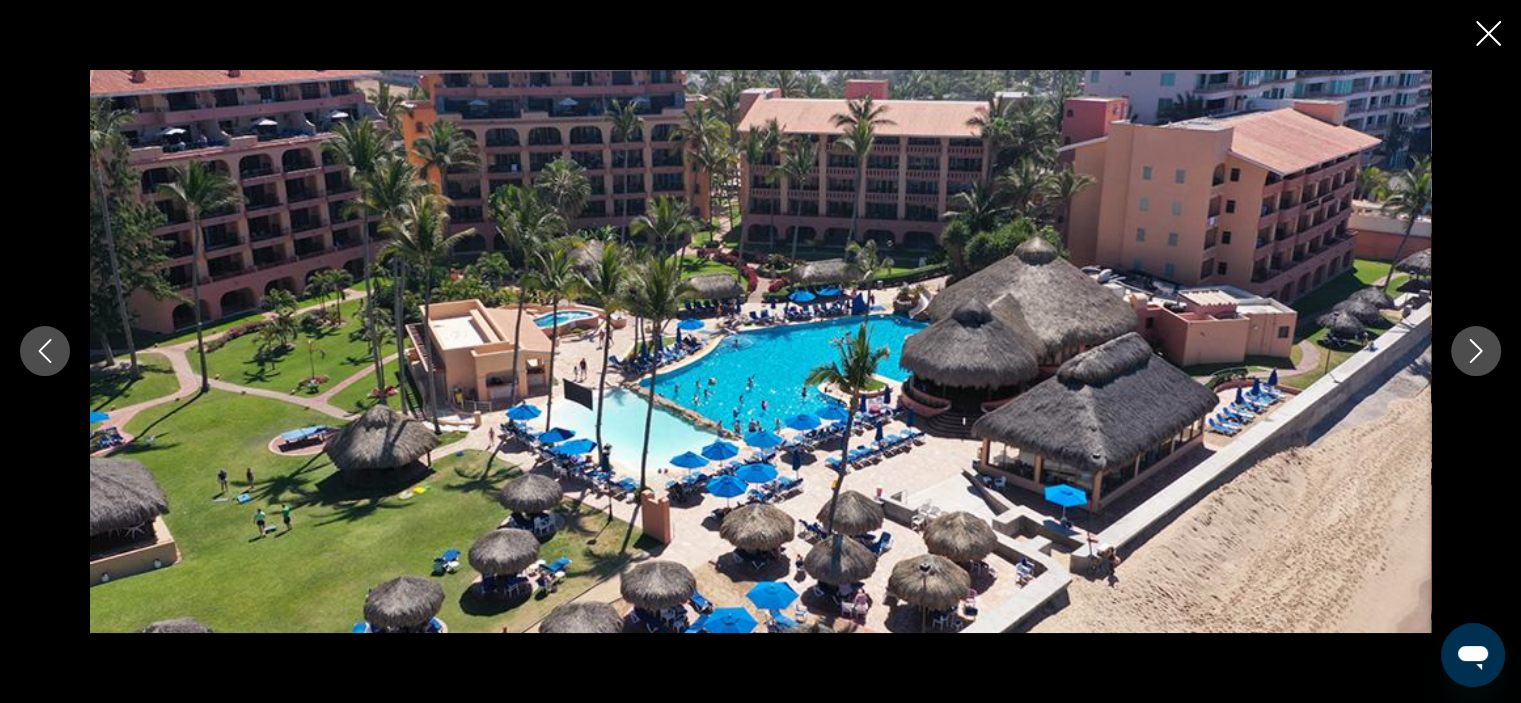 click 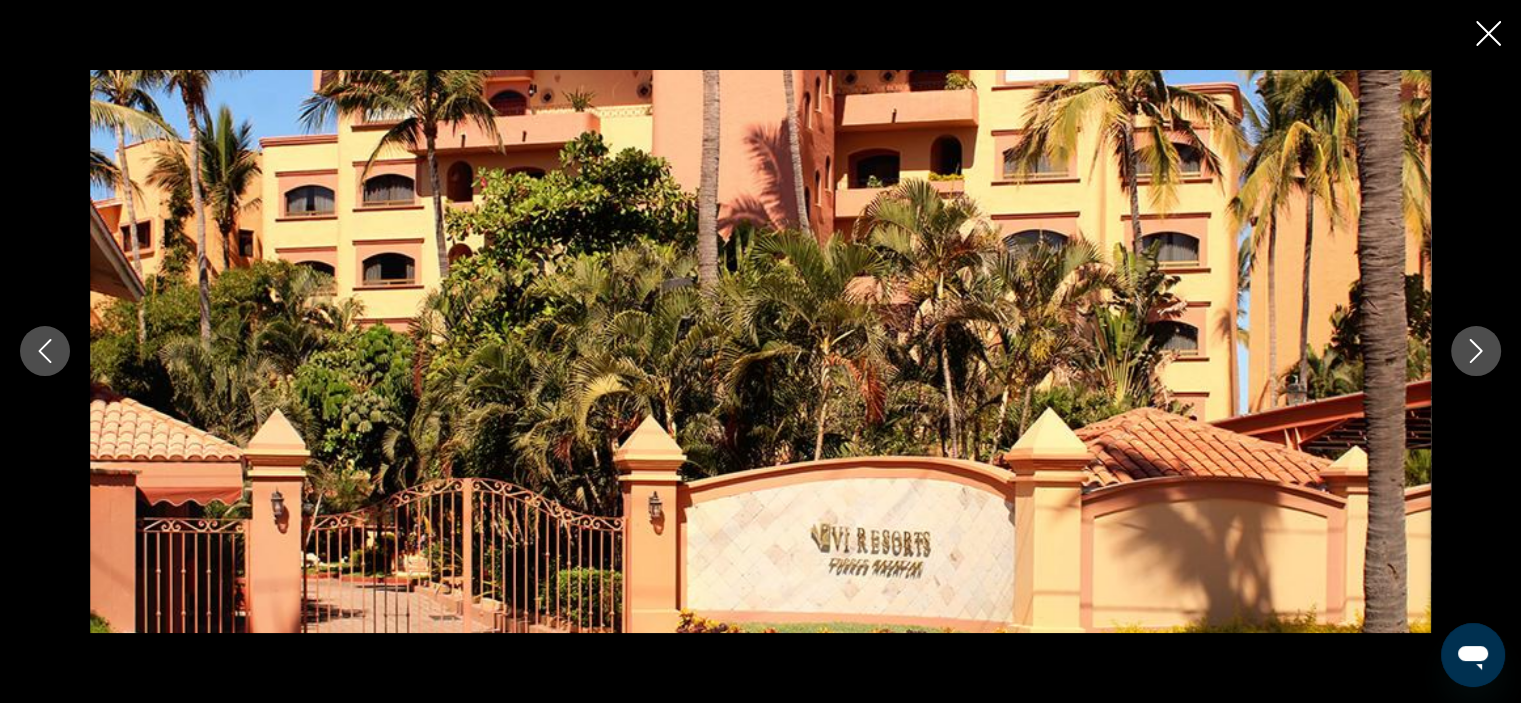 click at bounding box center [1476, 351] 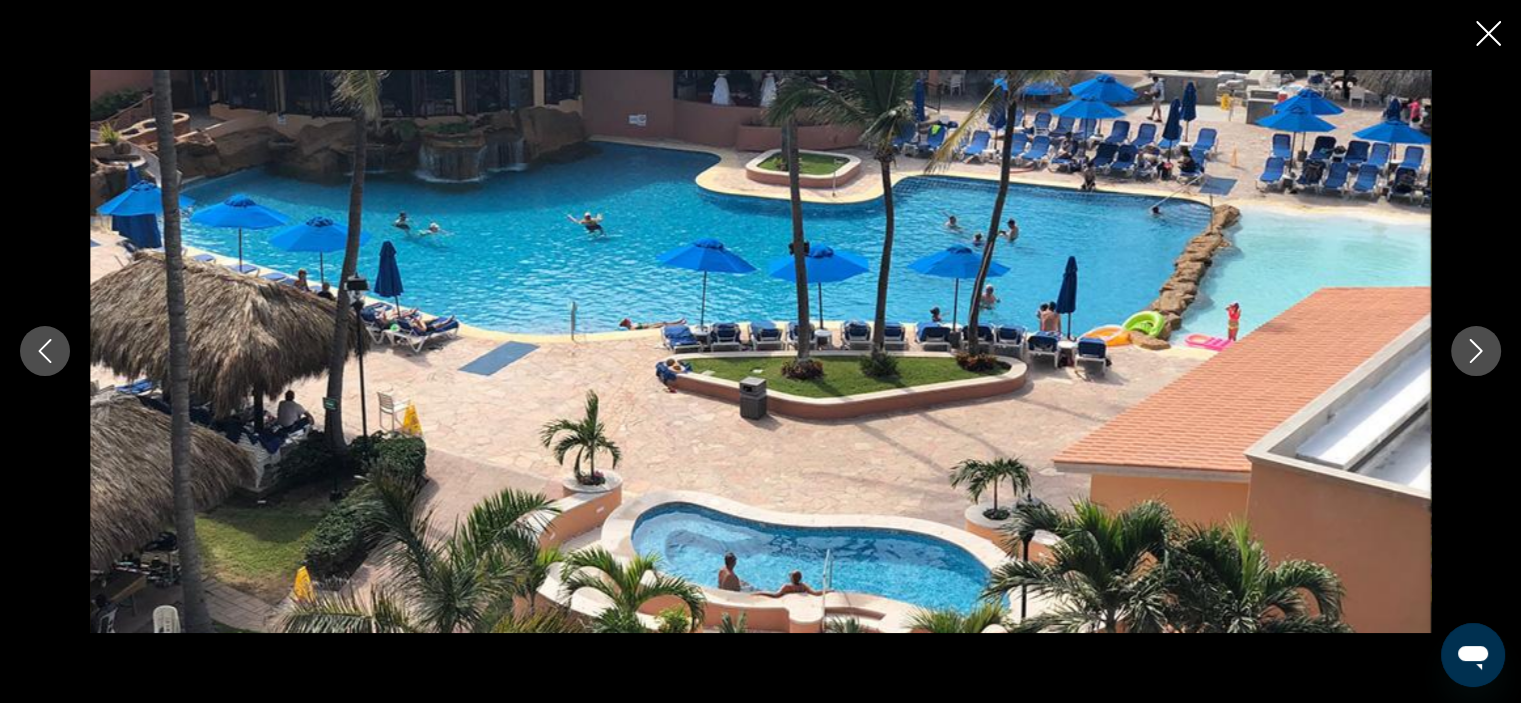 click at bounding box center [1476, 351] 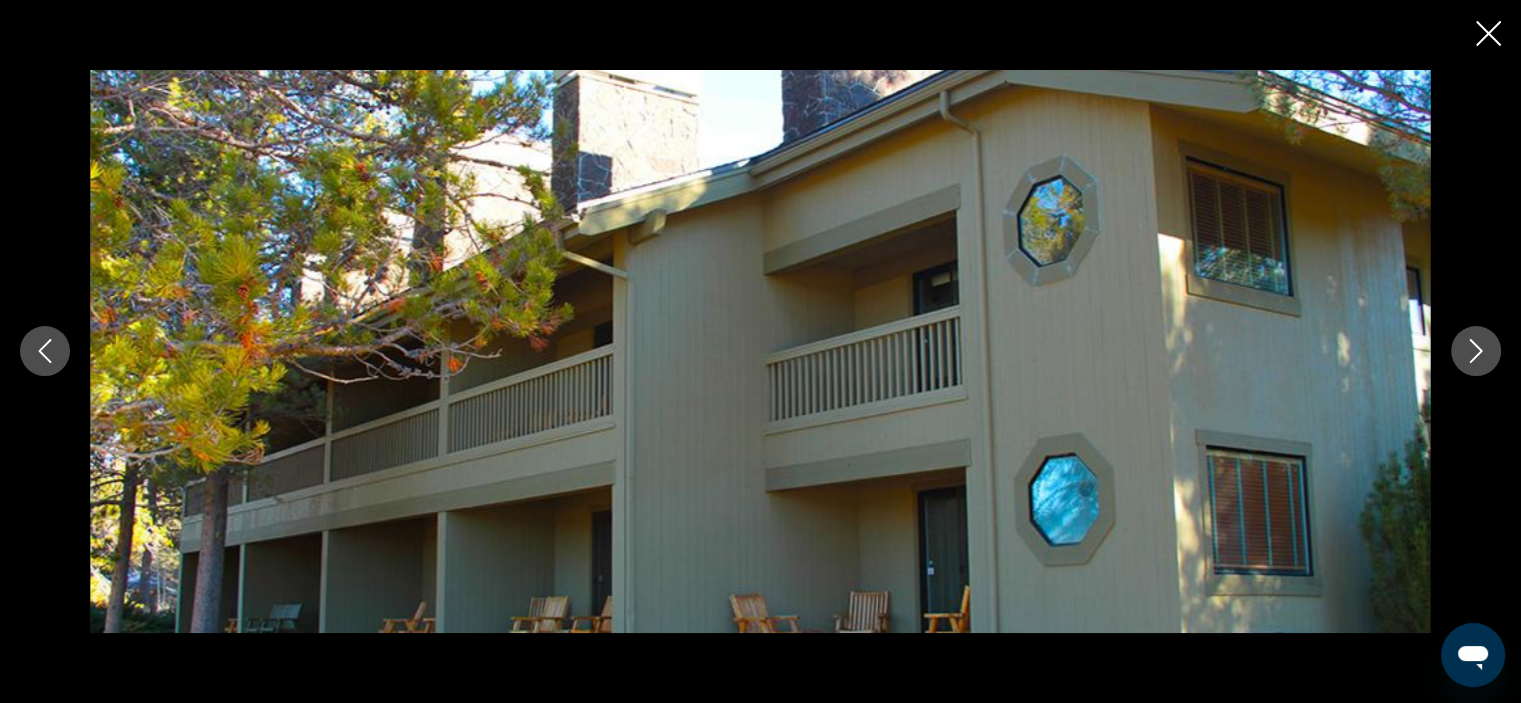 click at bounding box center [1488, 35] 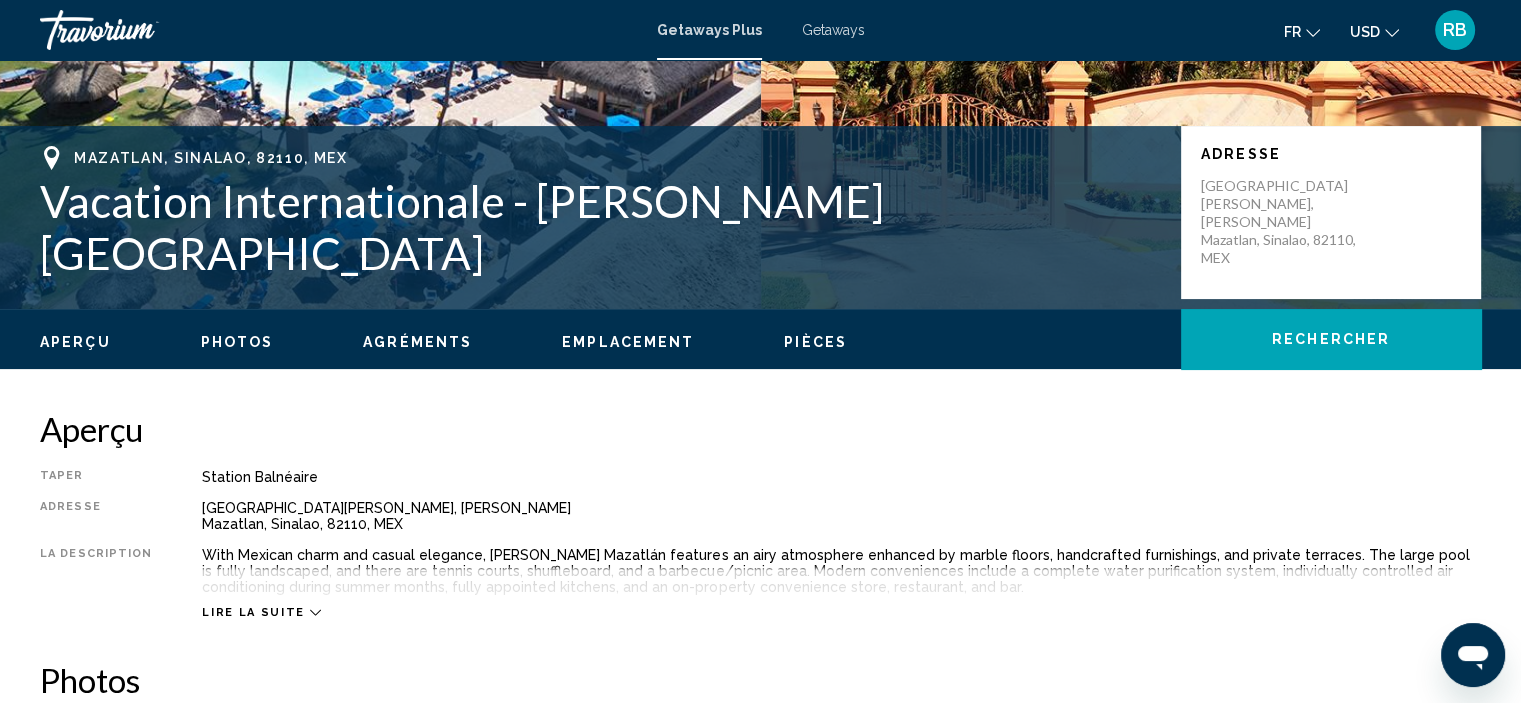 scroll, scrollTop: 0, scrollLeft: 0, axis: both 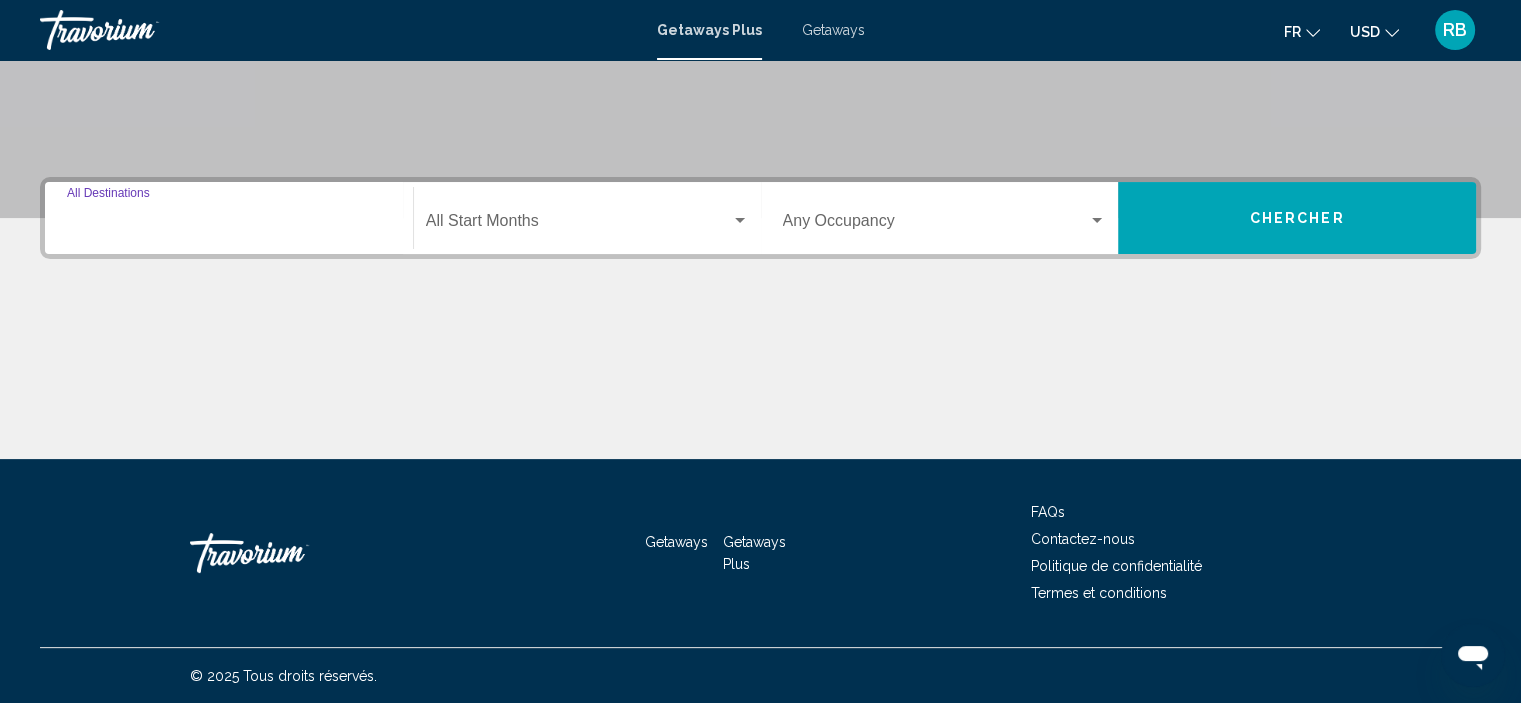 click on "Destination All Destinations" at bounding box center [229, 225] 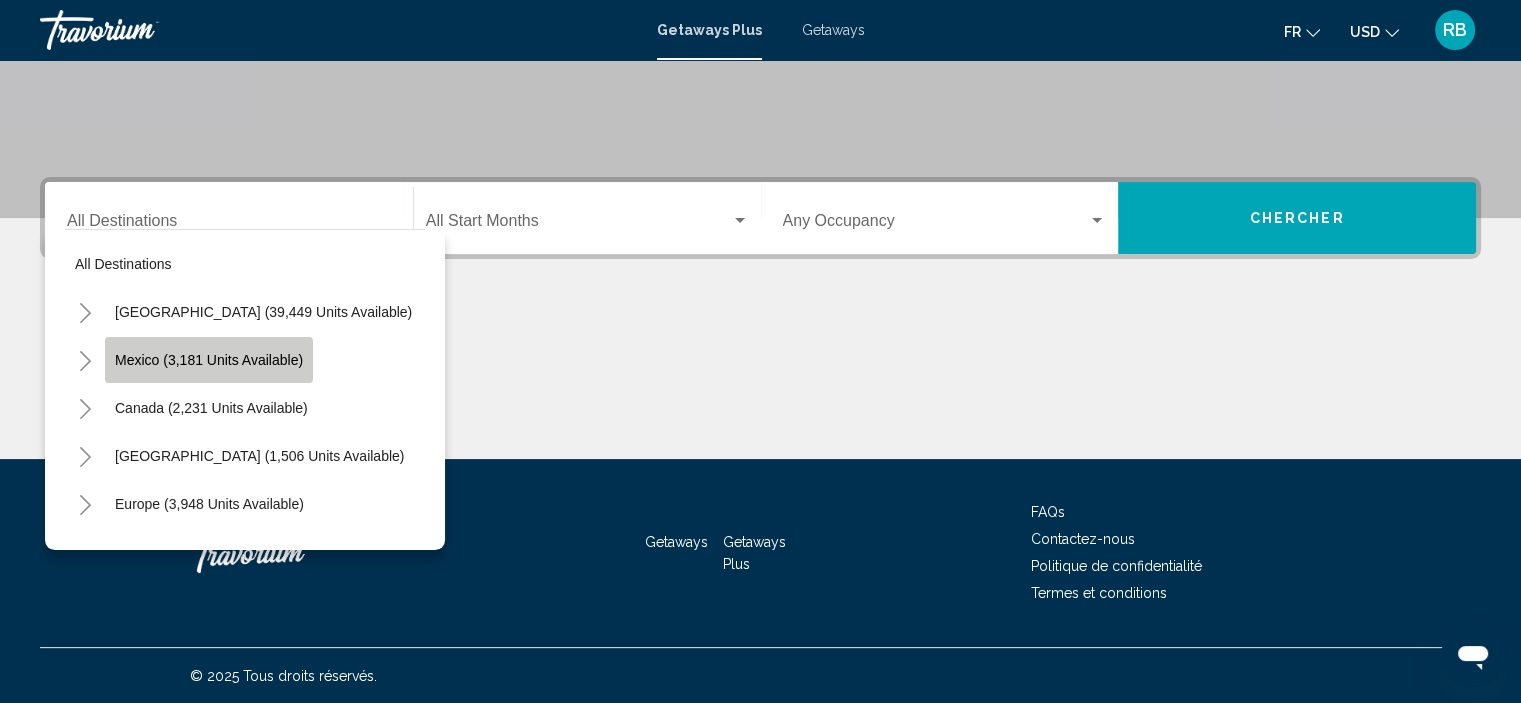 click on "Mexico (3,181 units available)" 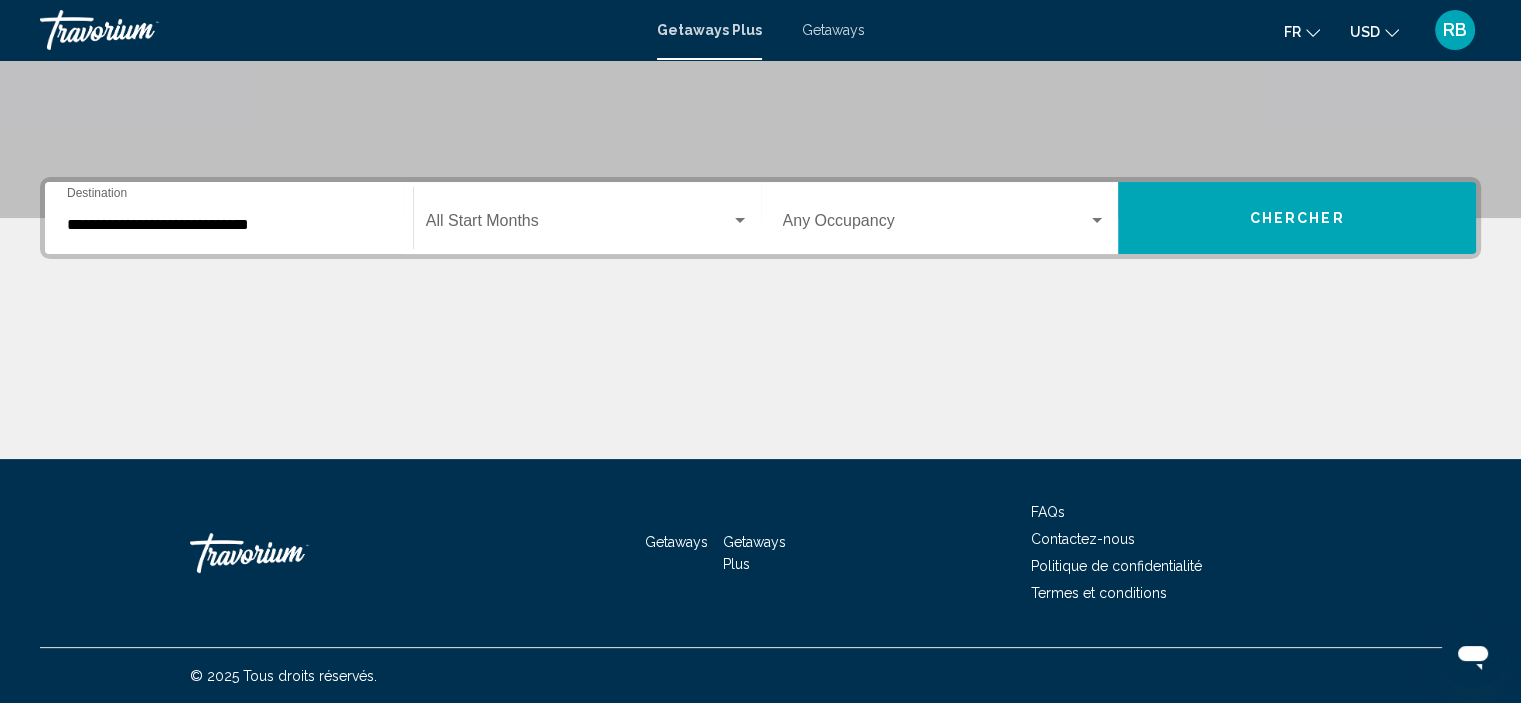click on "Start Month All Start Months" 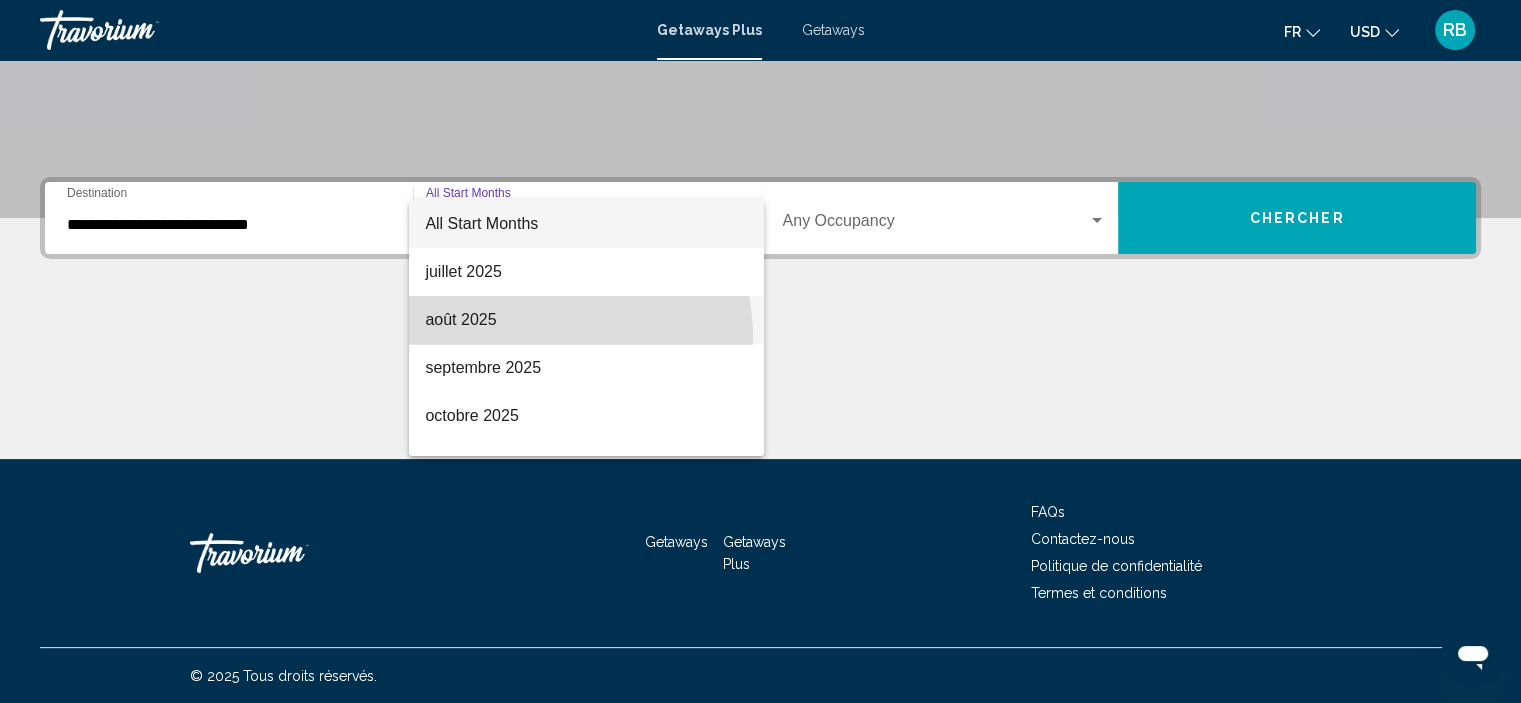 click on "août 2025" at bounding box center (586, 320) 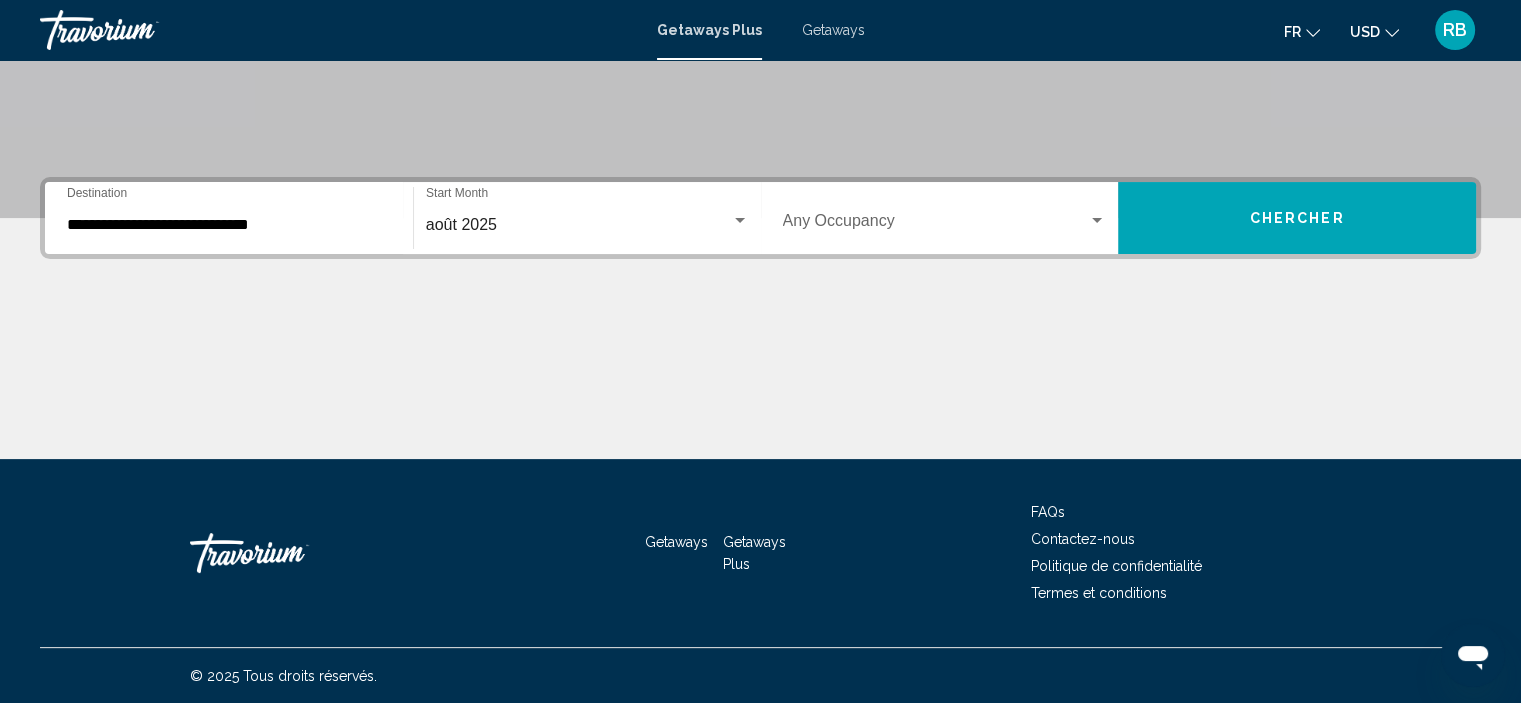 click on "Occupancy Any Occupancy" at bounding box center [945, 218] 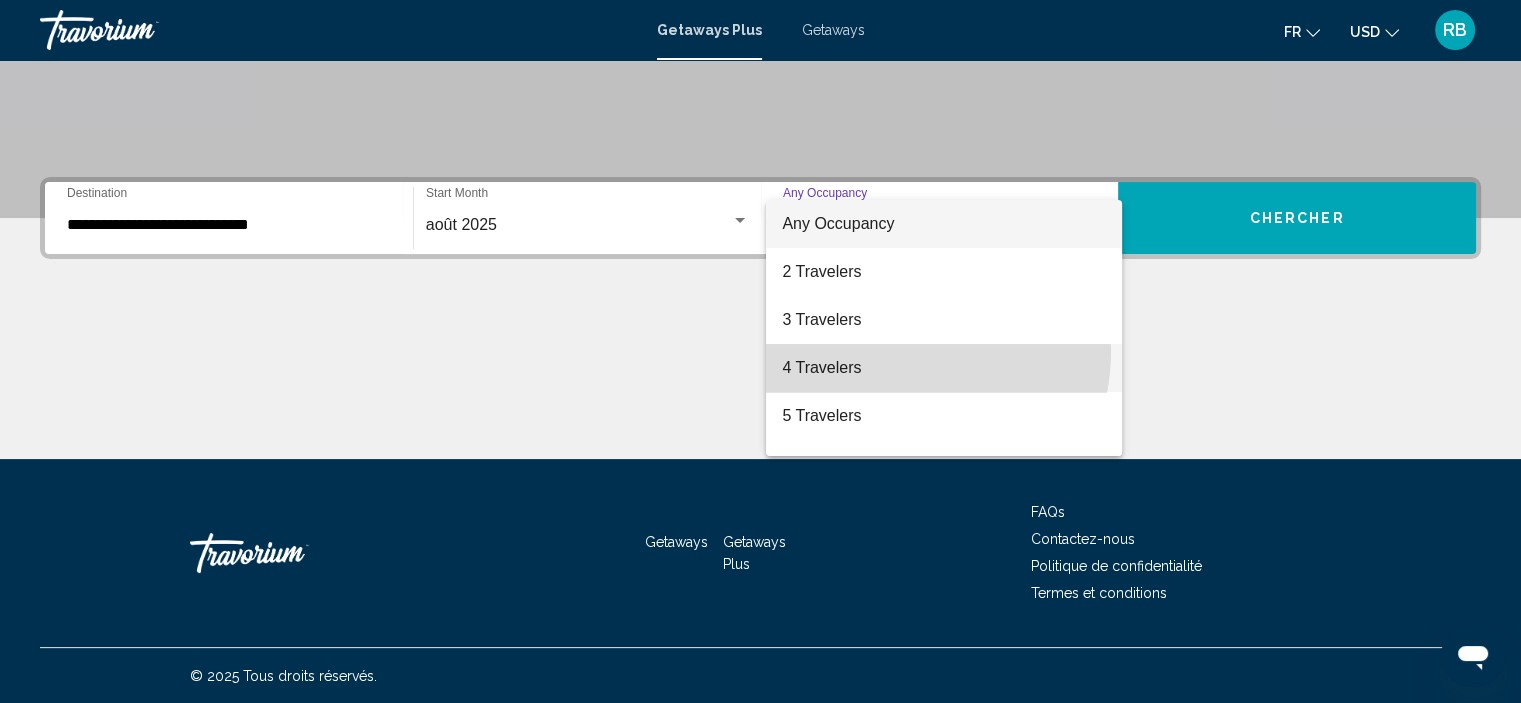 click on "4 Travelers" at bounding box center [944, 368] 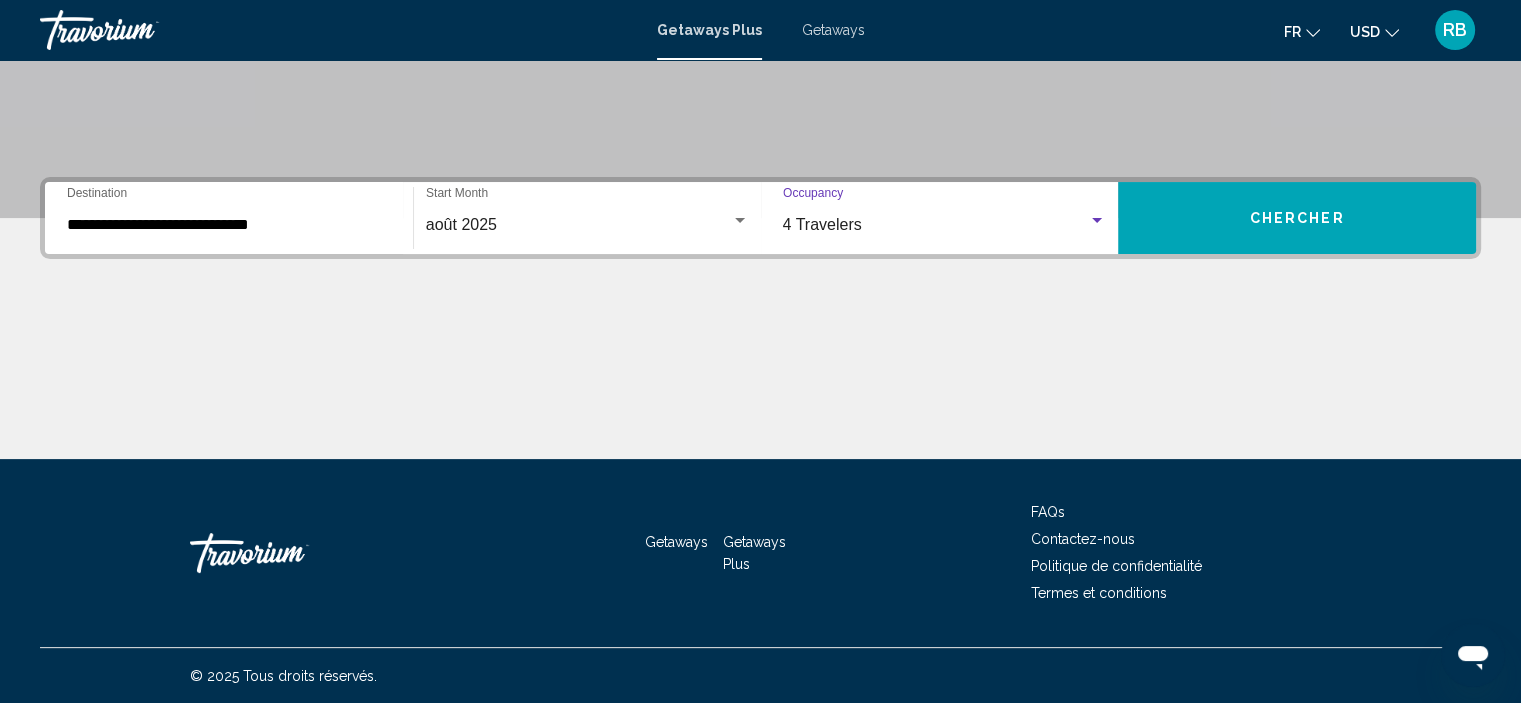 click on "Chercher" at bounding box center (1297, 218) 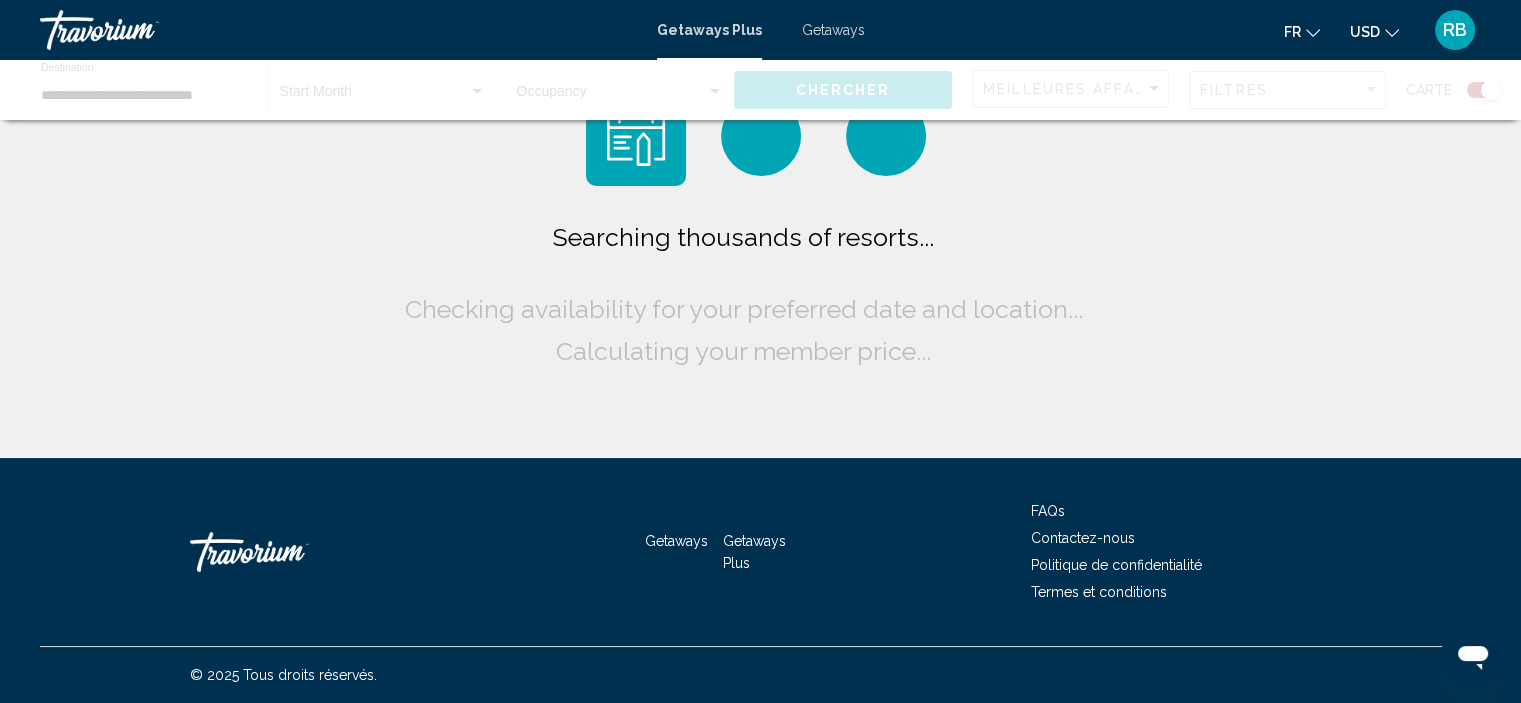 scroll, scrollTop: 0, scrollLeft: 0, axis: both 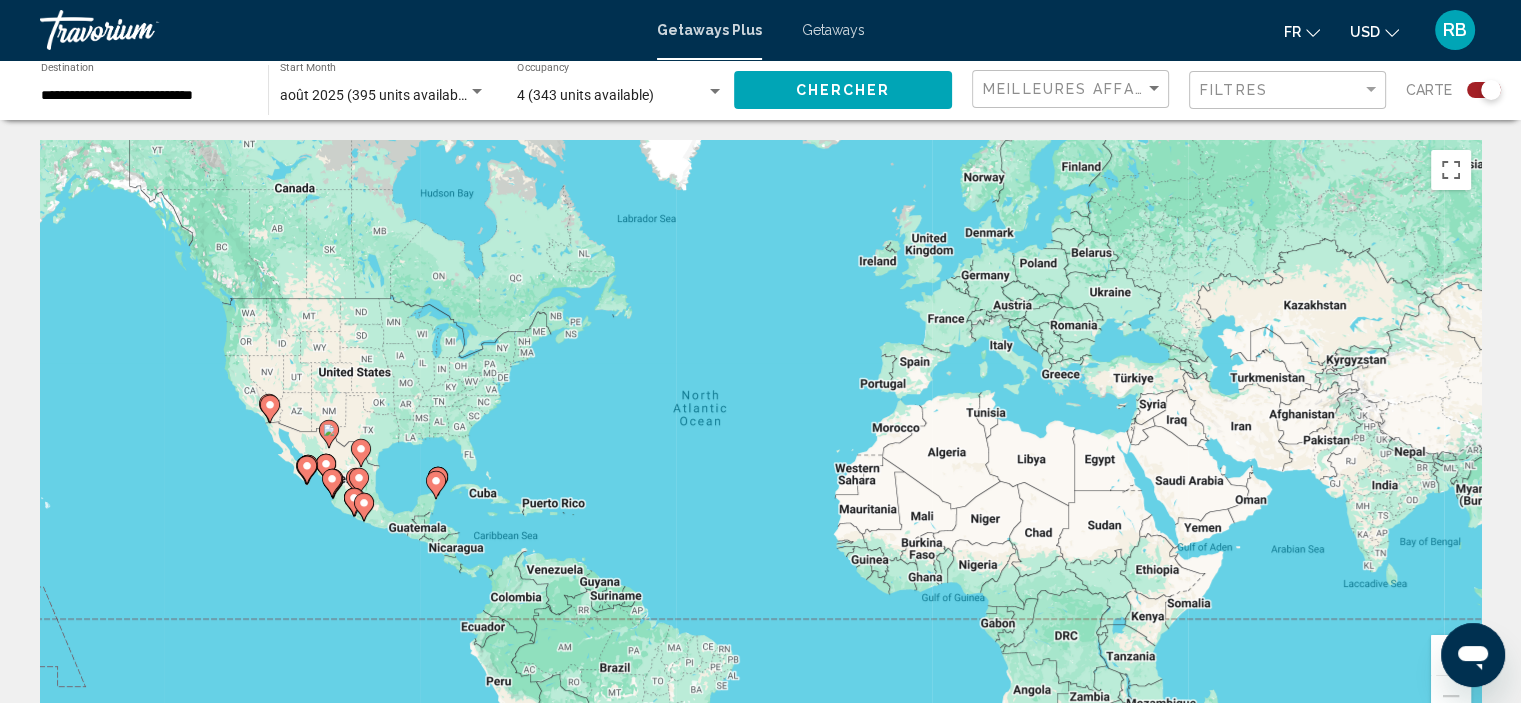 click on "To navigate, press the arrow keys. To activate drag with keyboard, press Alt + Enter. Once in keyboard drag state, use the arrow keys to move the marker. To complete the drag, press the Enter key. To cancel, press Escape." at bounding box center (760, 440) 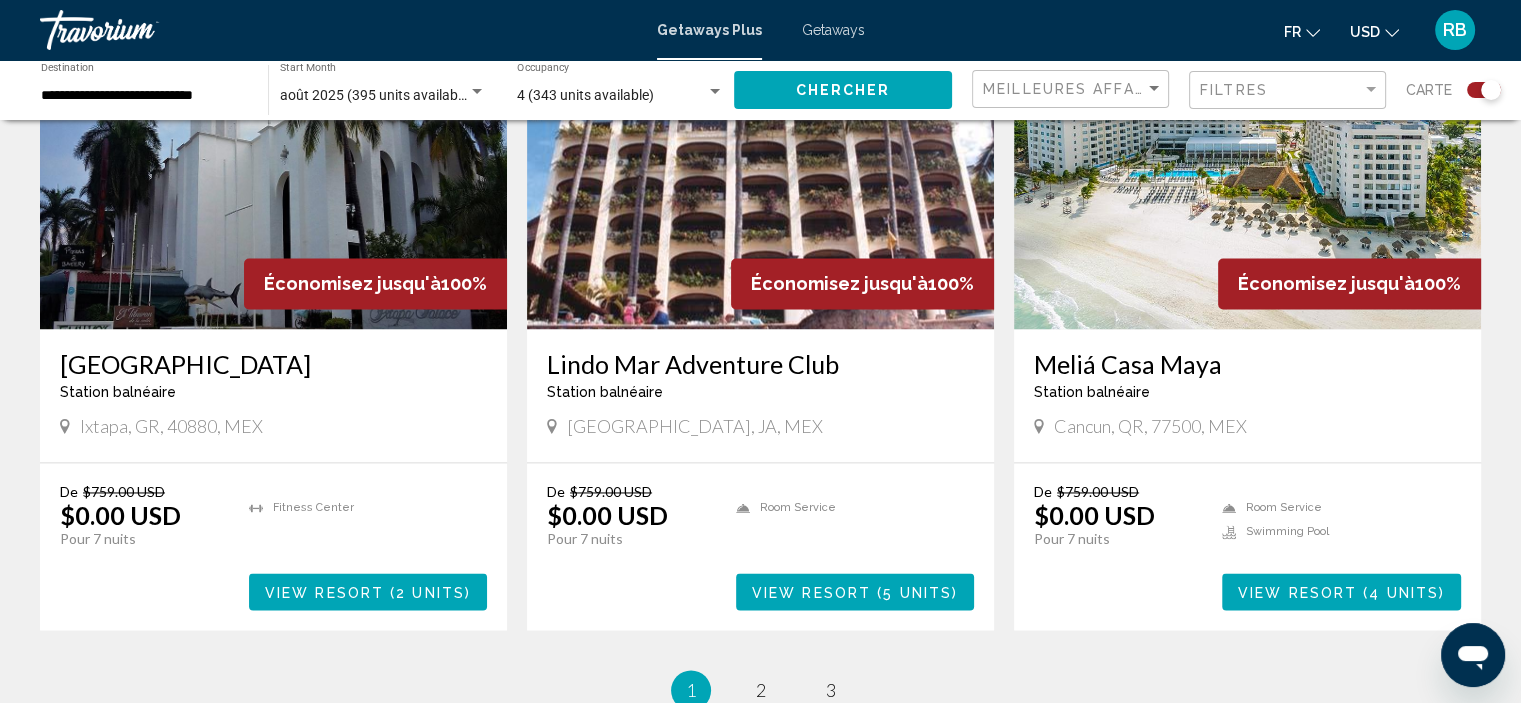 scroll, scrollTop: 2966, scrollLeft: 0, axis: vertical 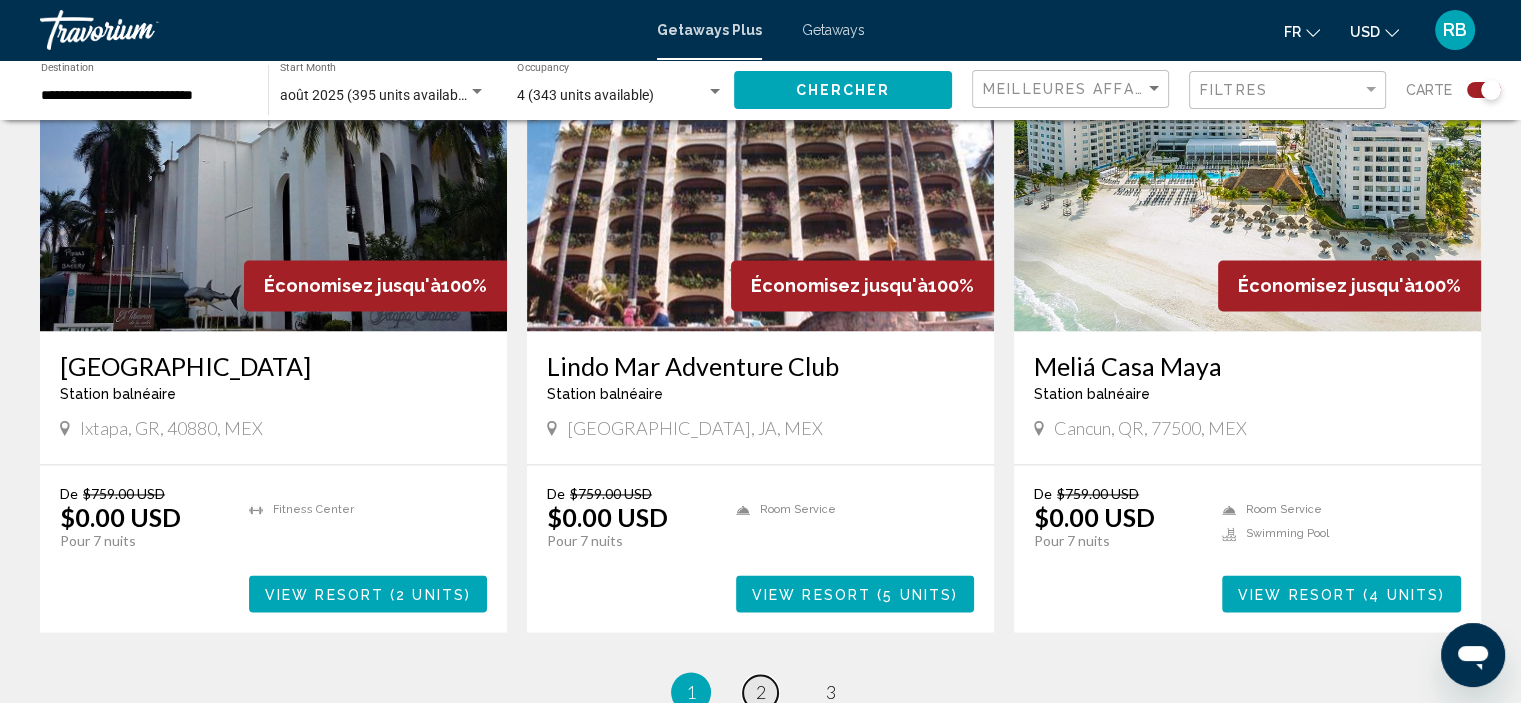click on "2" at bounding box center (761, 692) 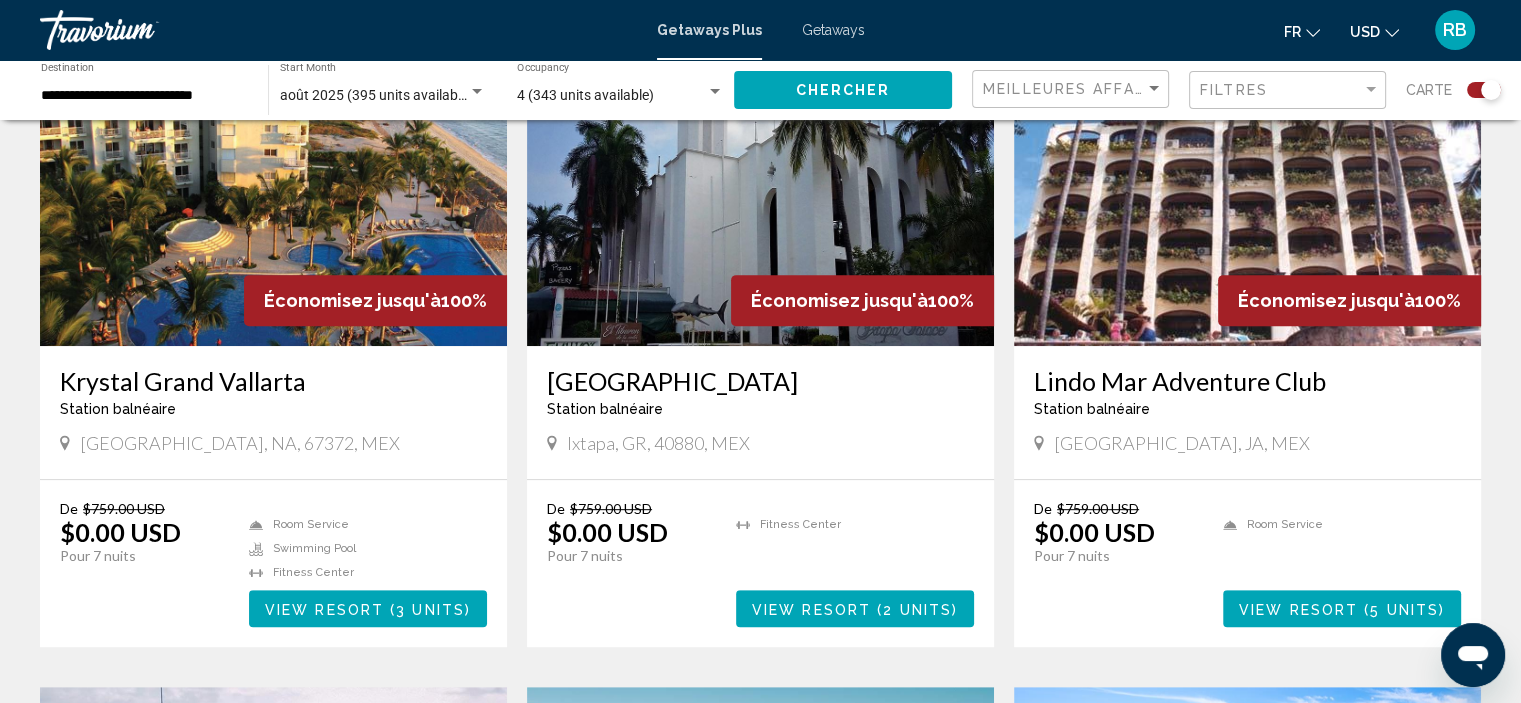 scroll, scrollTop: 0, scrollLeft: 0, axis: both 